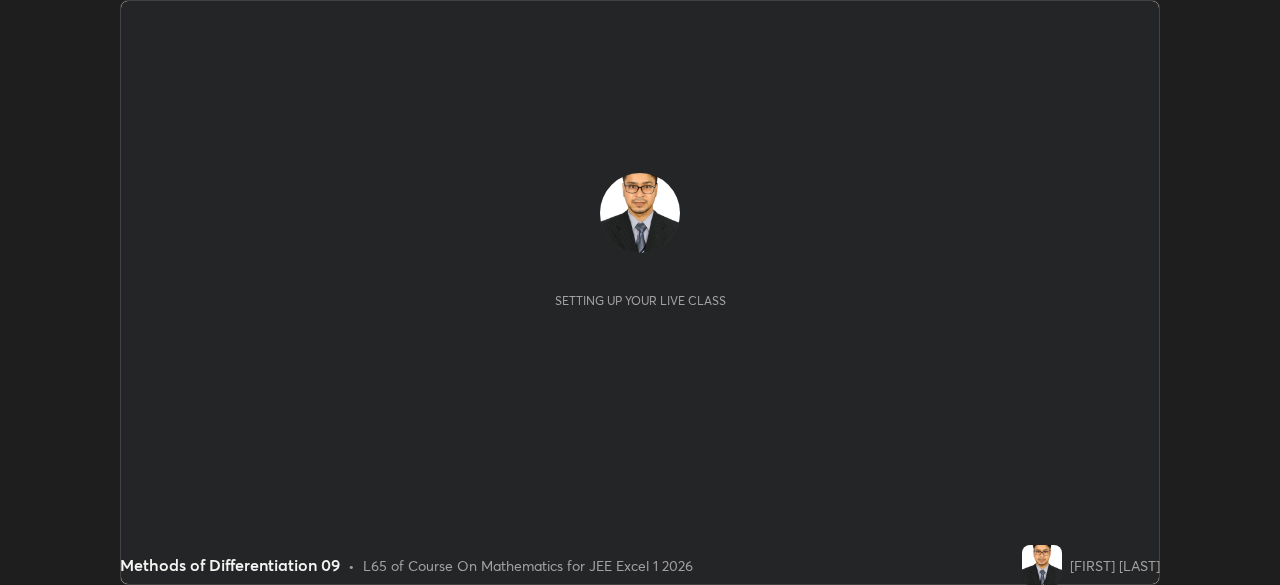 scroll, scrollTop: 0, scrollLeft: 0, axis: both 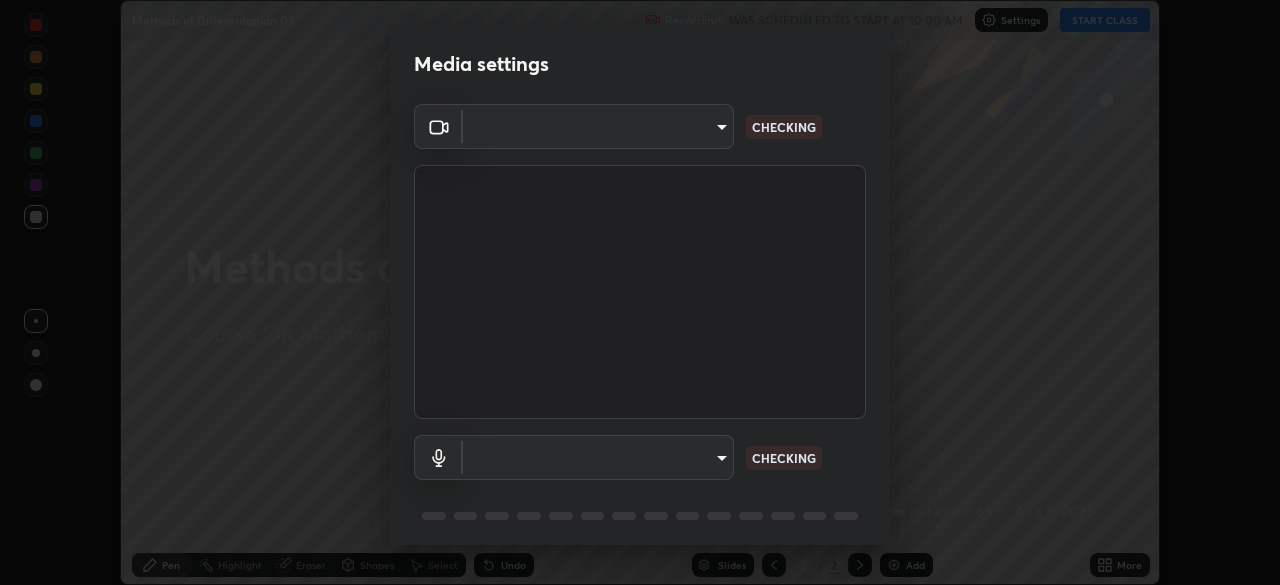 type on "06e9dd2ebd389c664e0f33017c3eec1e0ea2a4792a13b4b3133725de42c4a890" 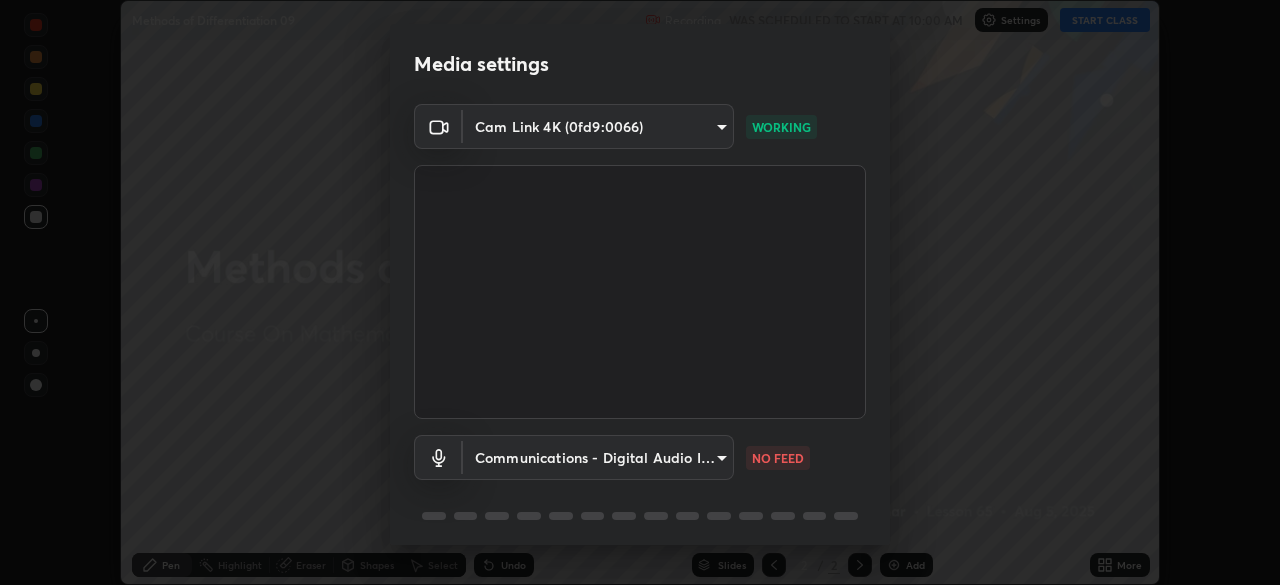 click on "Erase all Methods of Differentiation 09 Recording WAS SCHEDULED TO START AT  10:00 AM Settings START CLASS Setting up your live class Methods of Differentiation 09 • L65 of Course On Mathematics for JEE Excel 1 2026 [FIRST] [LAST] Pen Highlight Eraser Shapes Select Undo Slides 2 / 2 Add More No doubts shared Encourage your learners to ask a doubt for better clarity Report an issue Reason for reporting Buffering Chat not working Audio - Video sync issue Educator video quality low ​ Attach an image Report Media settings Cam Link 4K (0fd9:0066) [HASH] WORKING Communications - Digital Audio Interface (2- Cam Link 4K) communications NO FEED 1 / 5 Next" at bounding box center [640, 292] 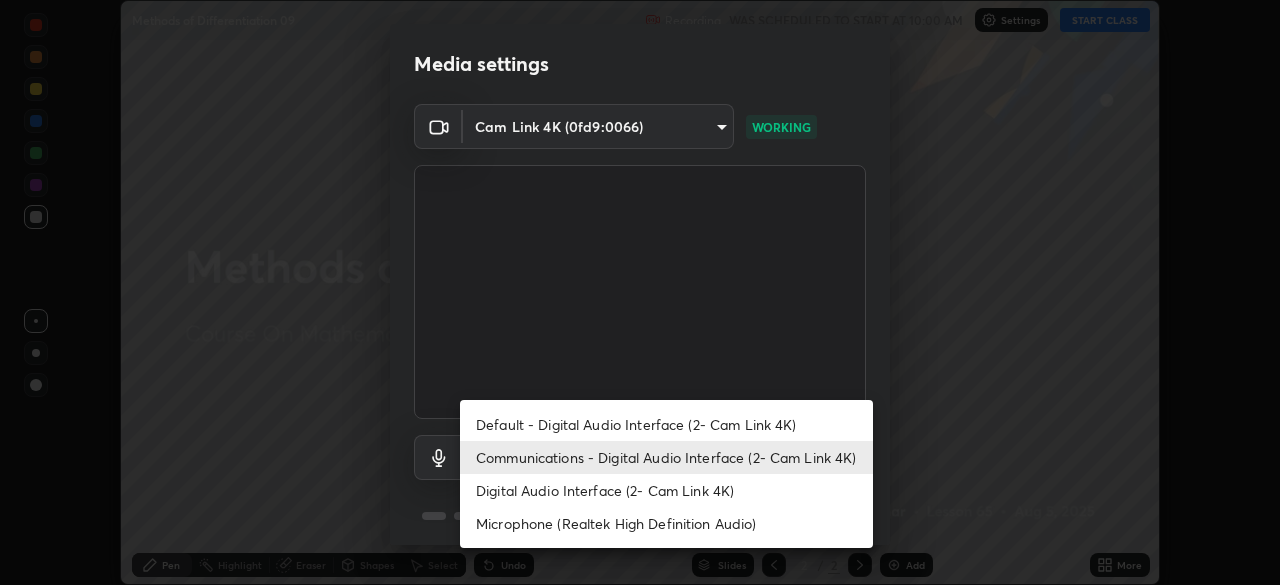 click on "Microphone (Realtek High Definition Audio)" at bounding box center [666, 523] 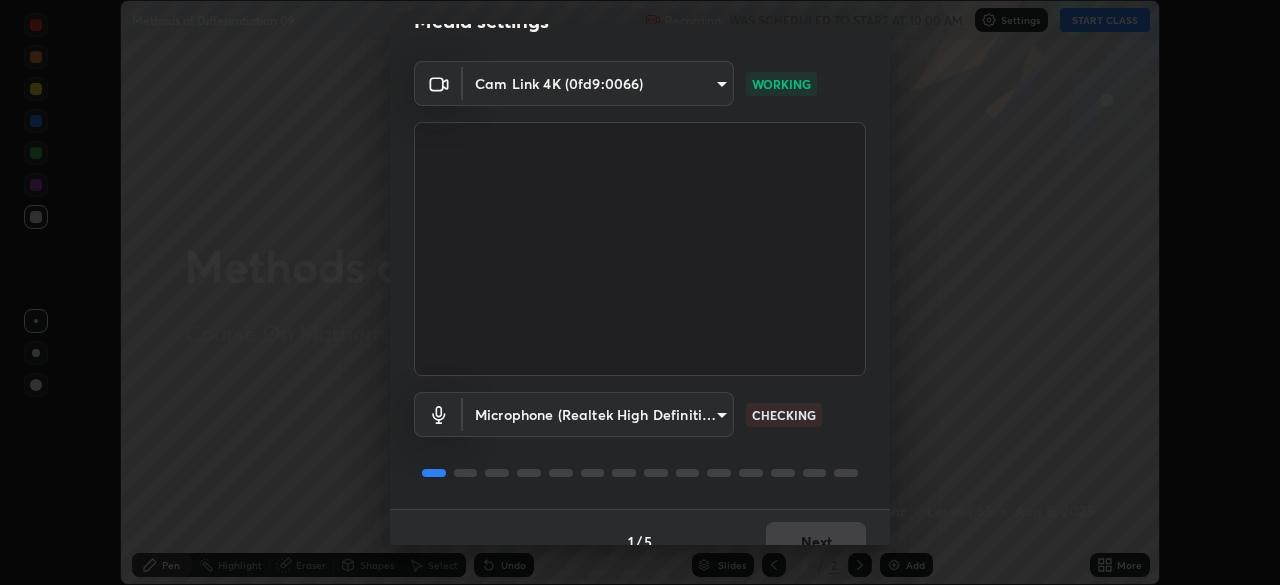 scroll, scrollTop: 71, scrollLeft: 0, axis: vertical 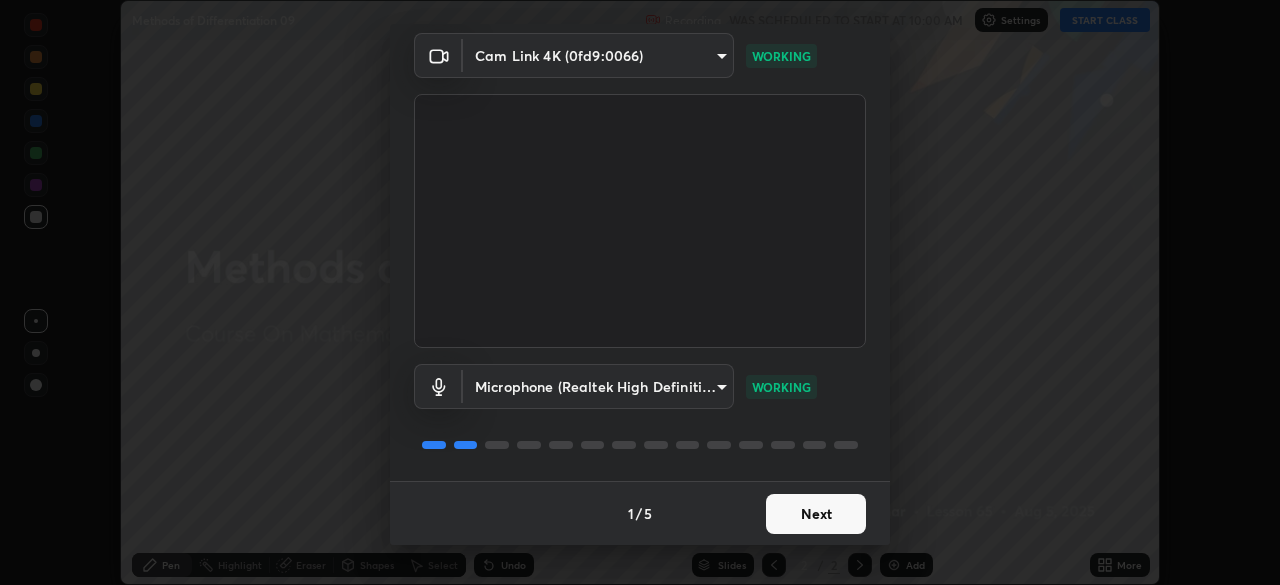 click on "Next" at bounding box center (816, 514) 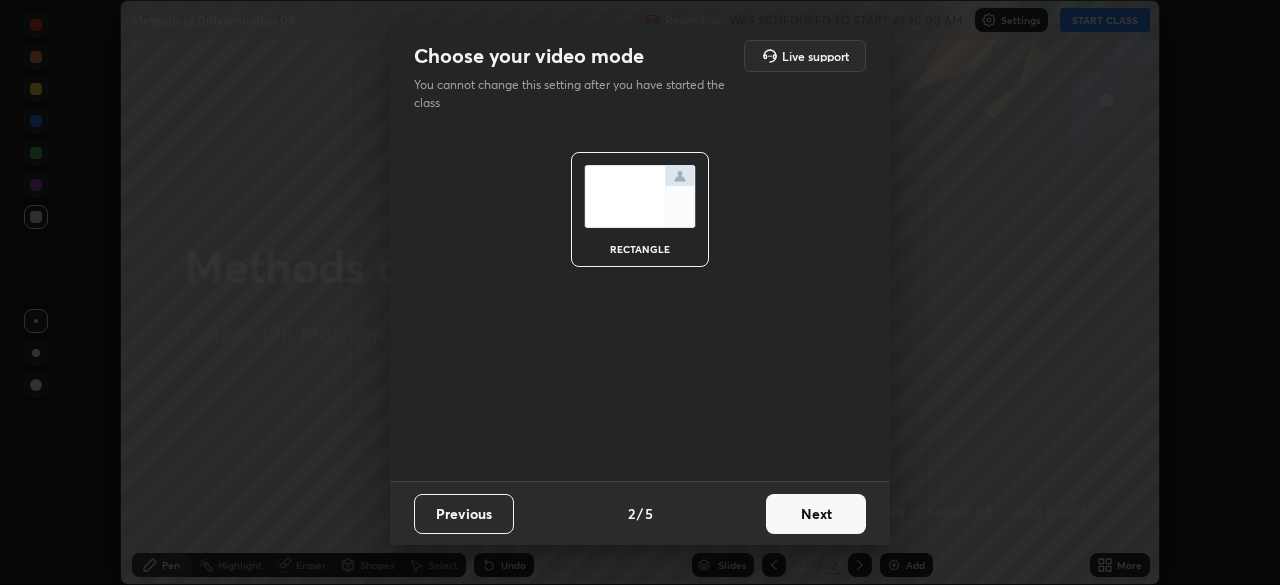 scroll, scrollTop: 0, scrollLeft: 0, axis: both 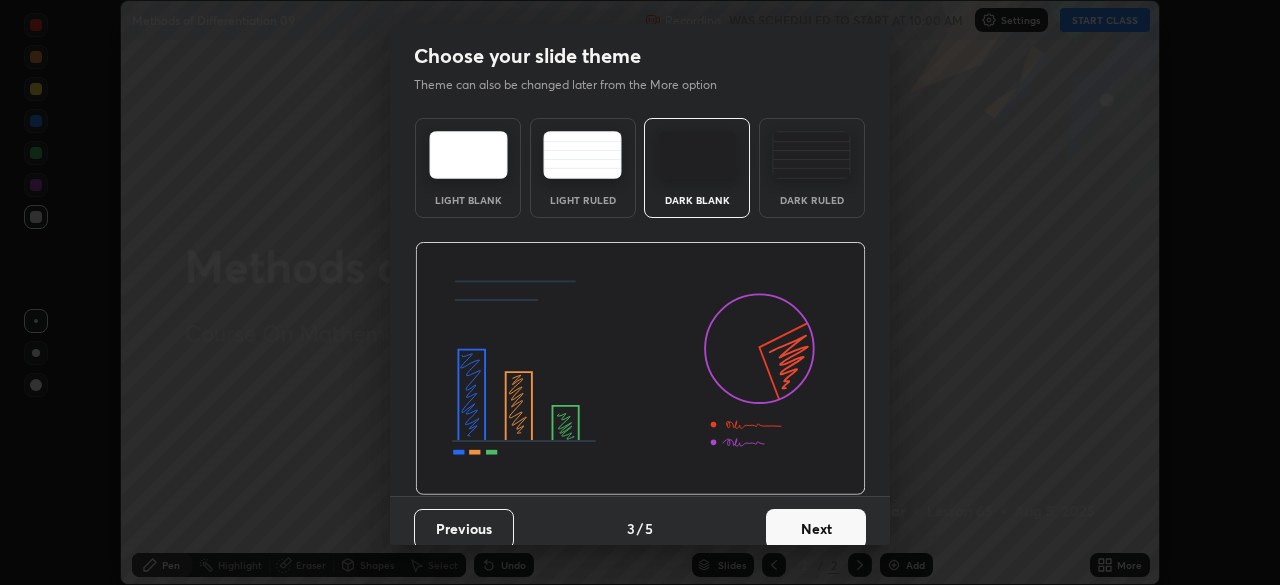 click on "Next" at bounding box center (816, 529) 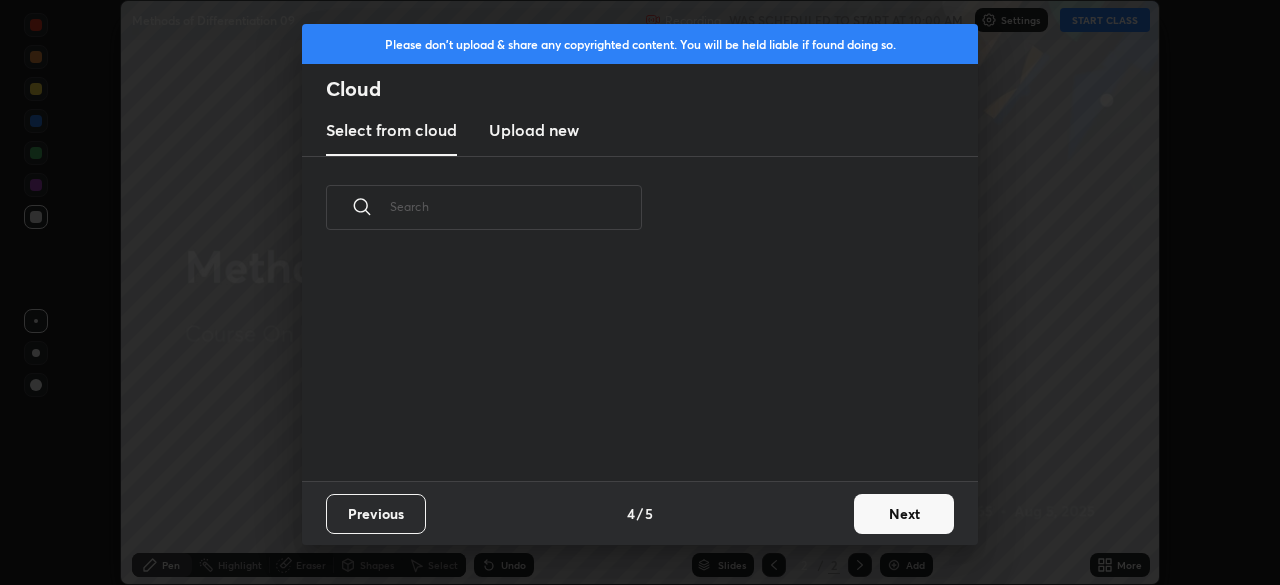 scroll, scrollTop: 7, scrollLeft: 11, axis: both 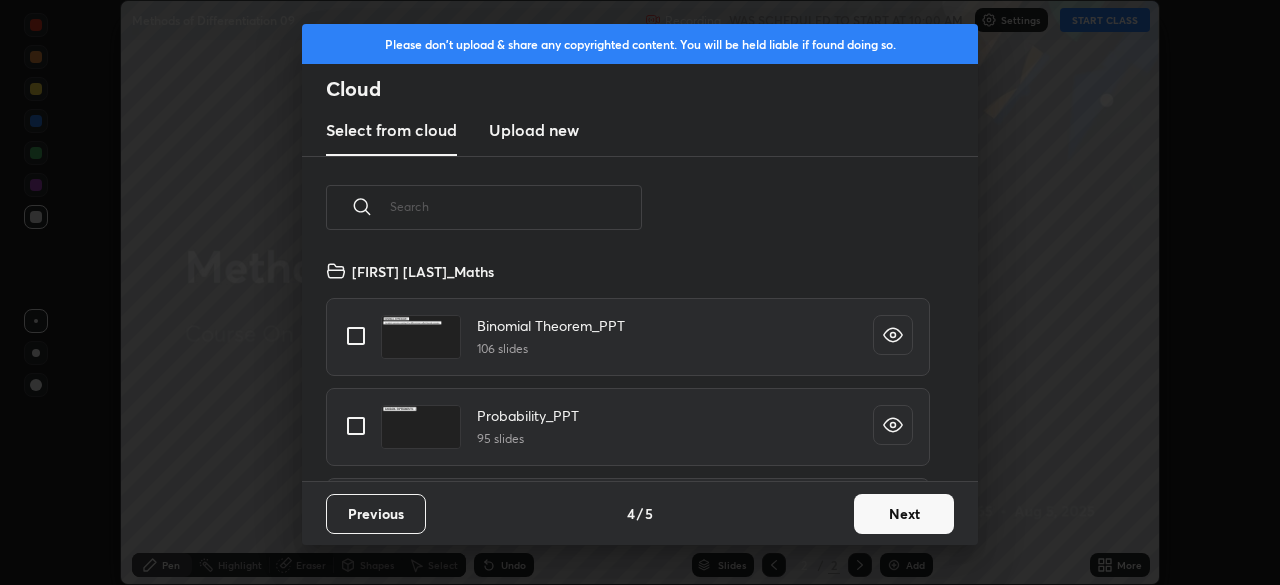 click on "Next" at bounding box center [904, 514] 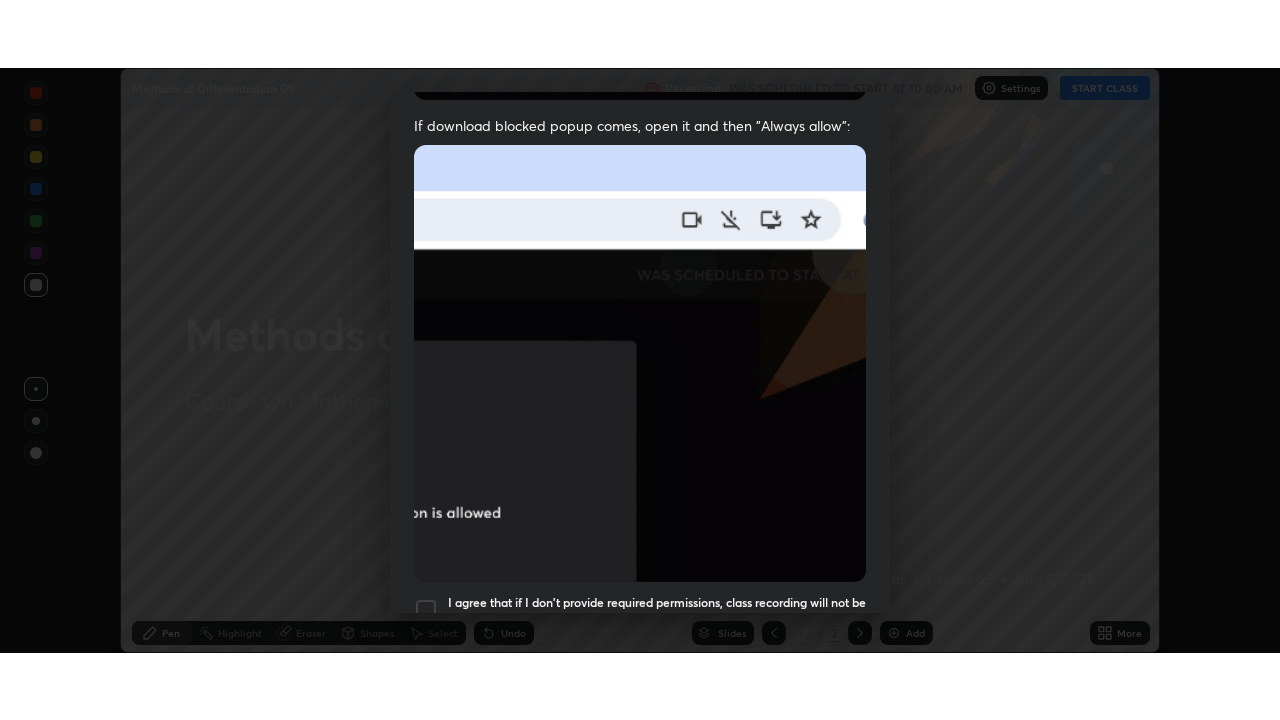 scroll, scrollTop: 479, scrollLeft: 0, axis: vertical 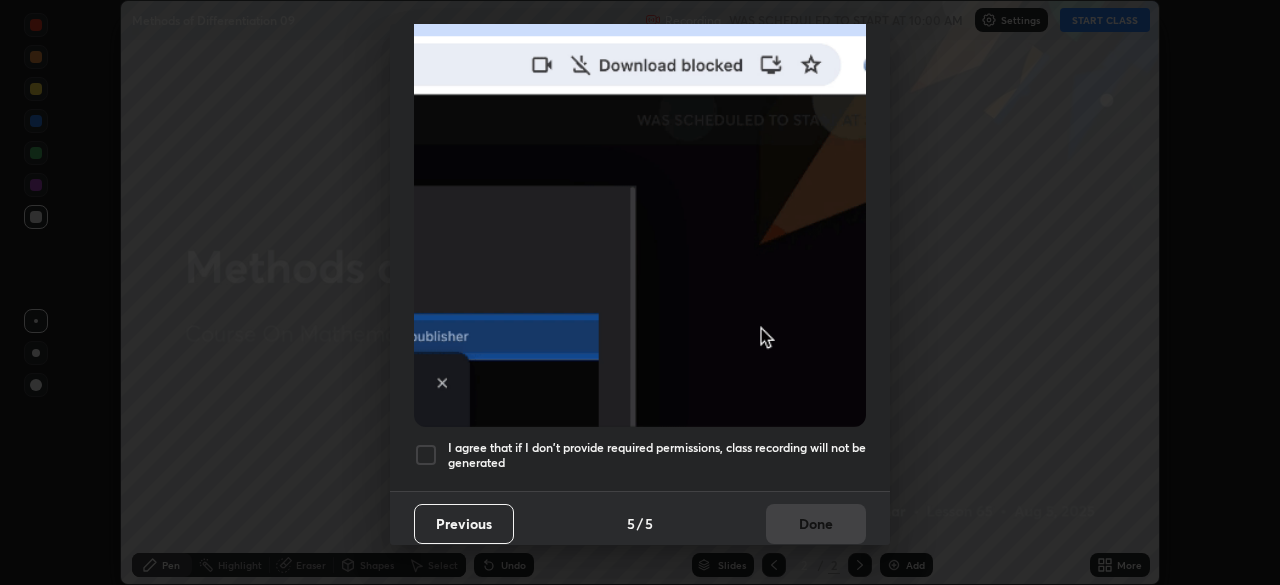 click at bounding box center [426, 455] 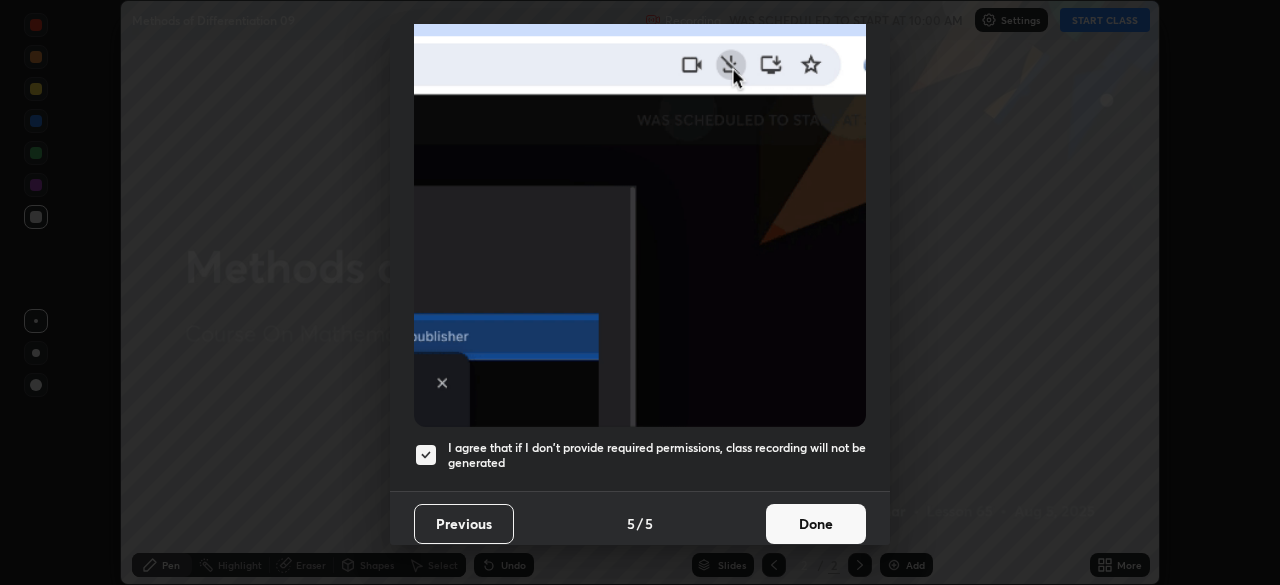 click on "Done" at bounding box center [816, 524] 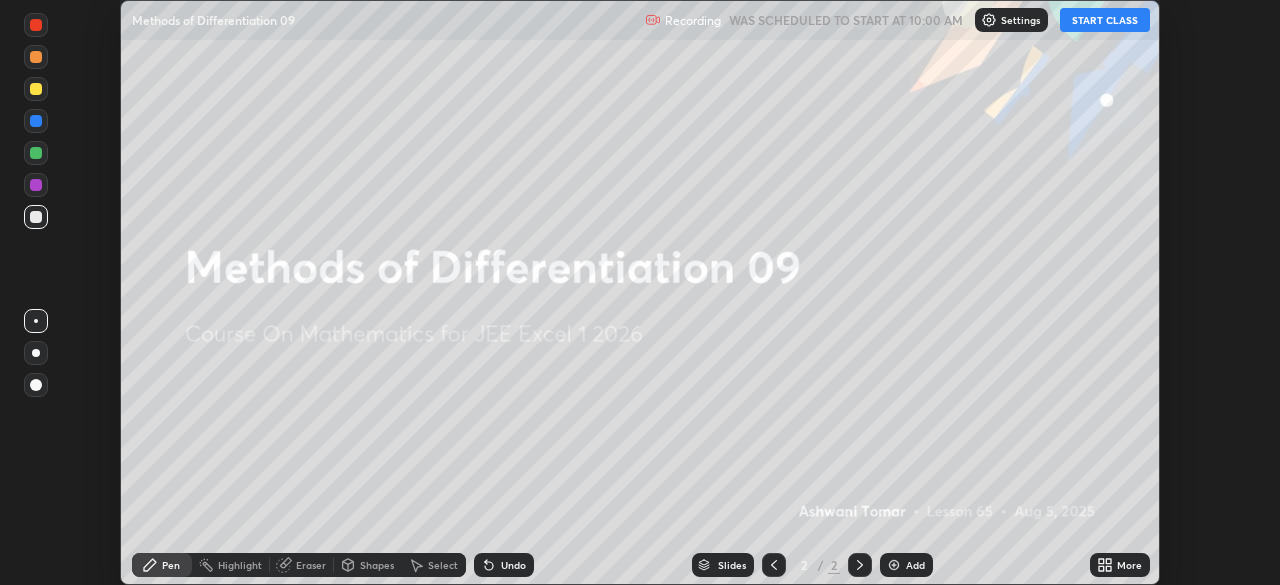 click 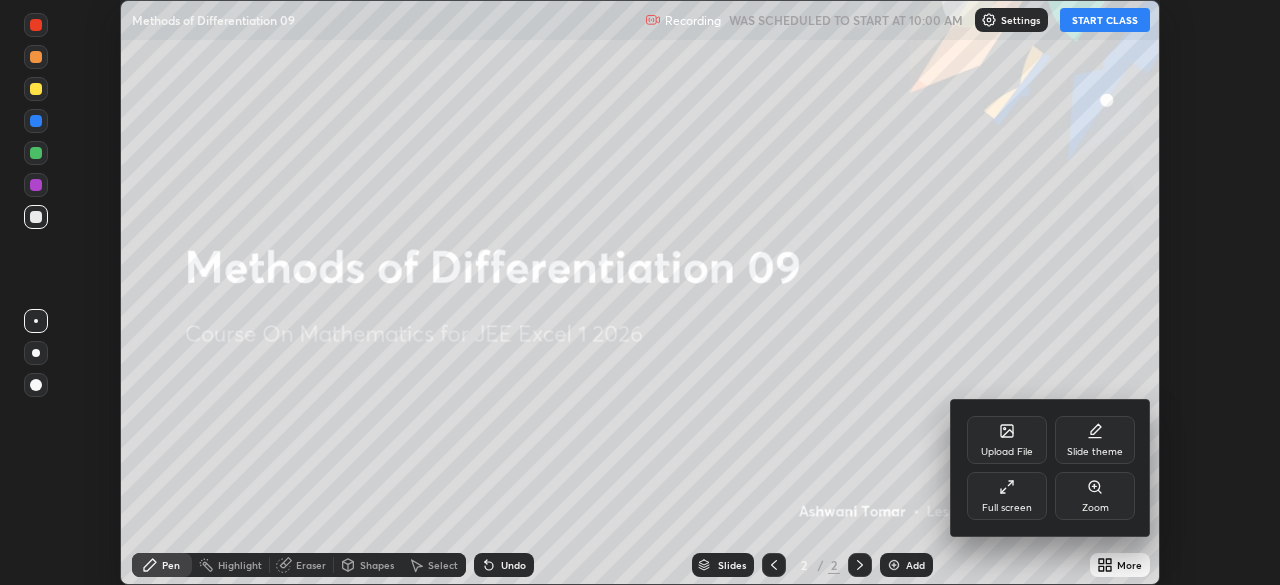 click 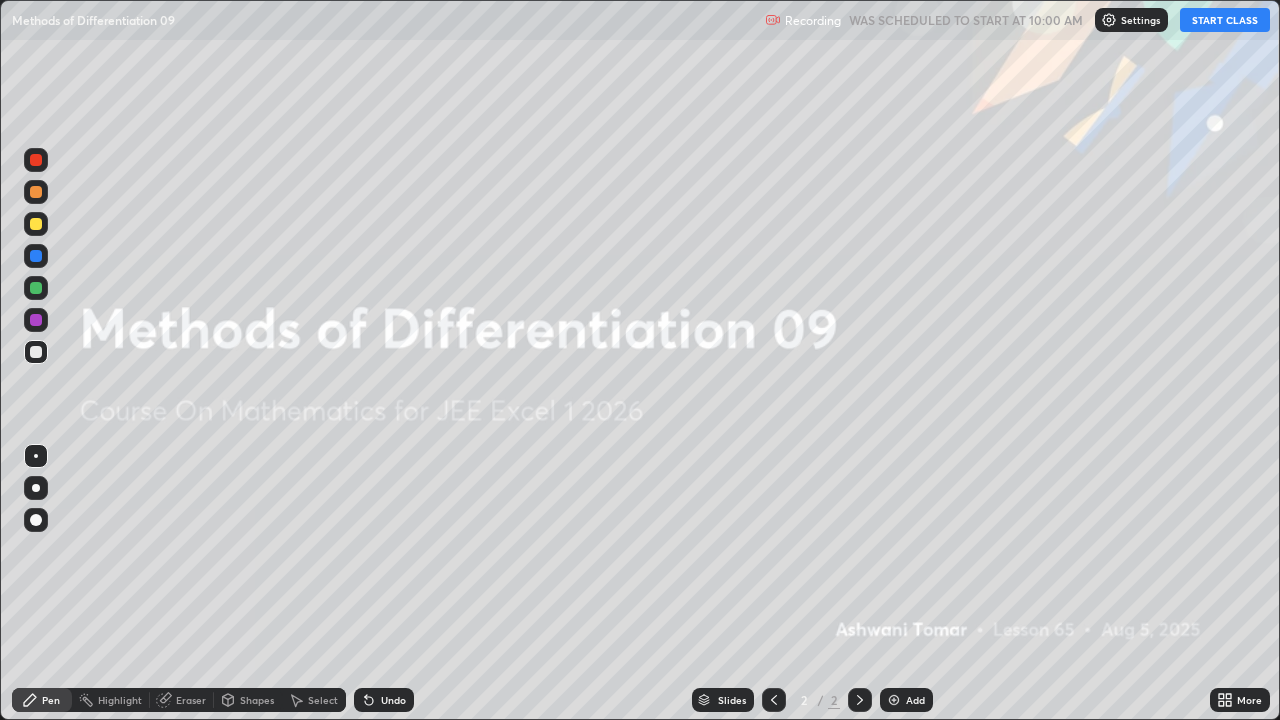 scroll, scrollTop: 99280, scrollLeft: 98720, axis: both 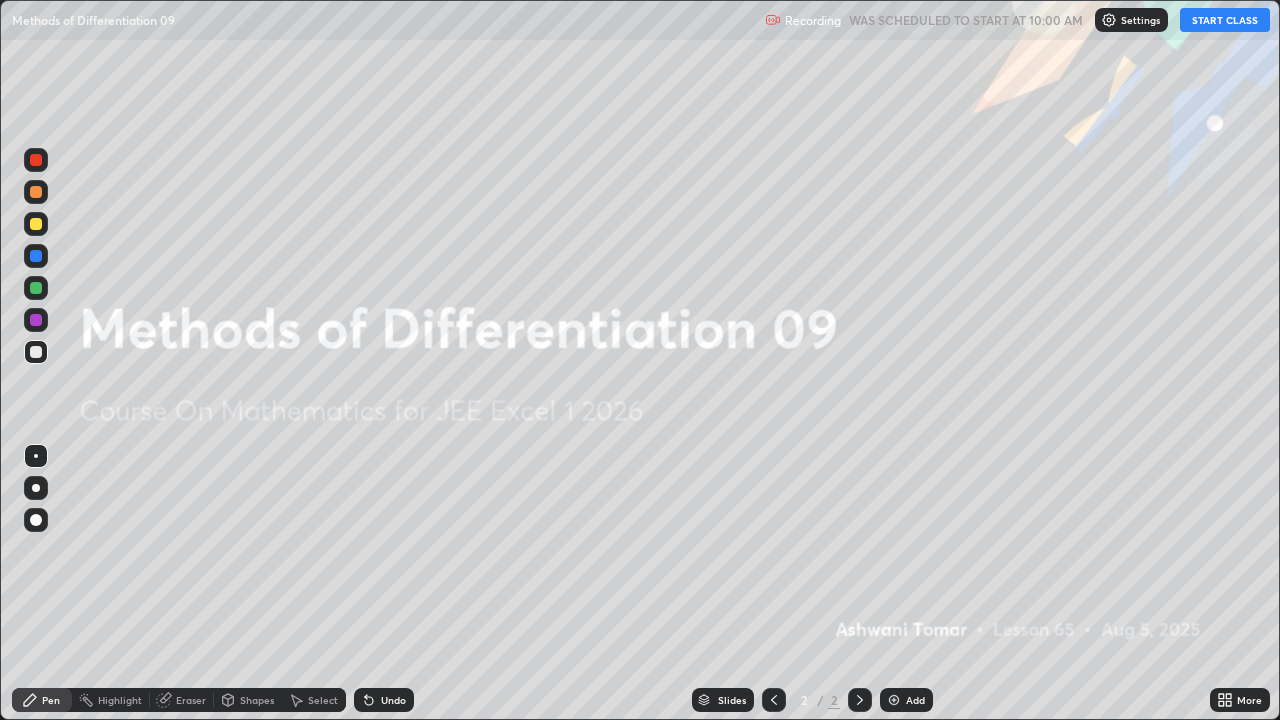 click on "START CLASS" at bounding box center [1225, 20] 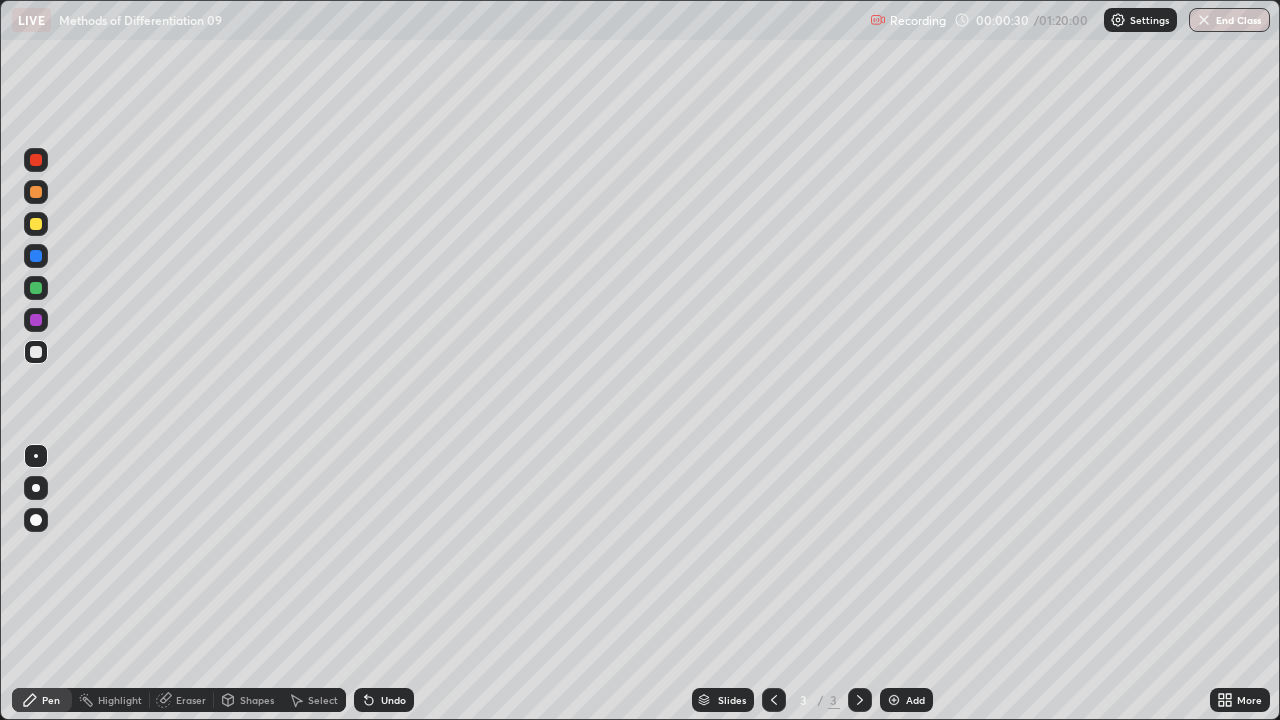 click at bounding box center [36, 288] 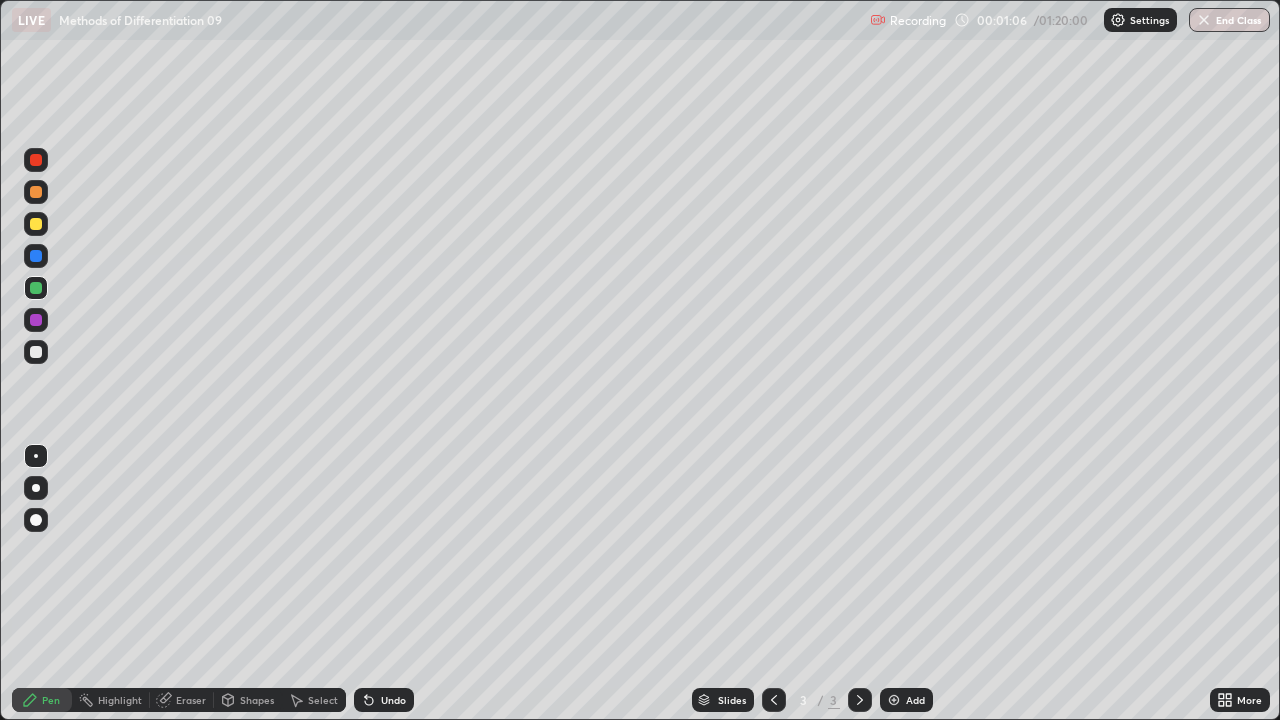 click at bounding box center (36, 224) 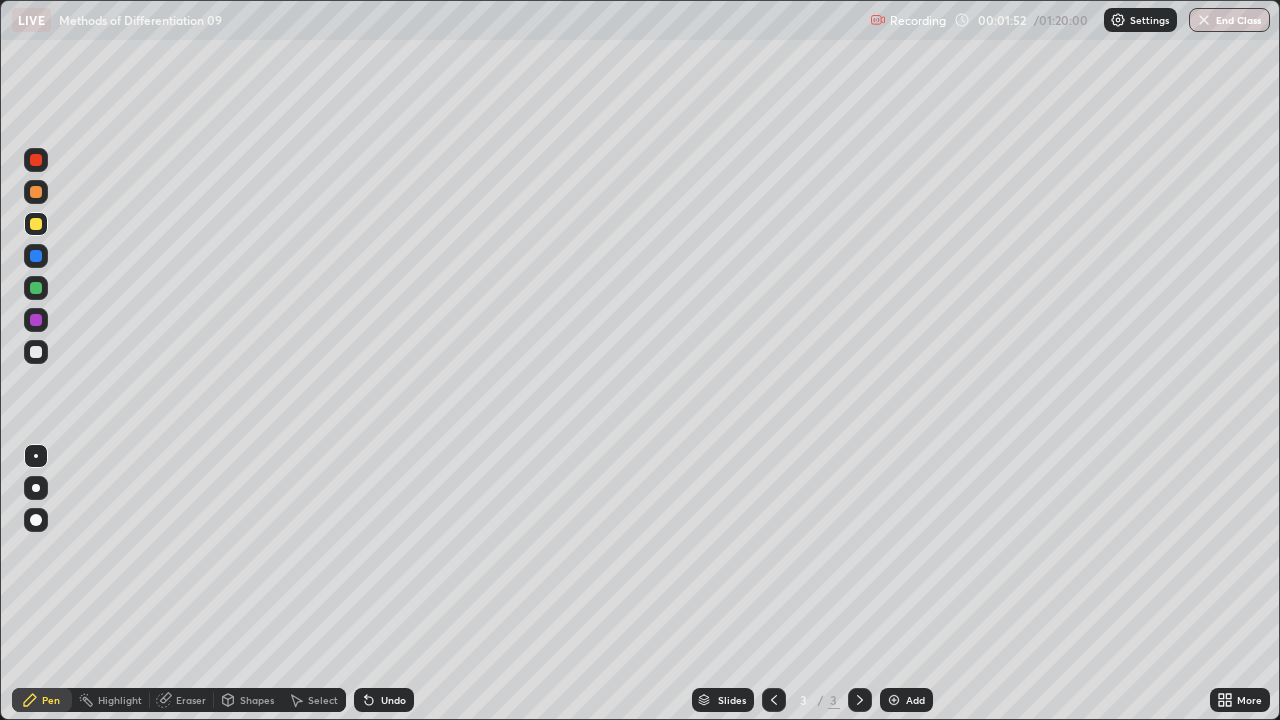 click at bounding box center [36, 288] 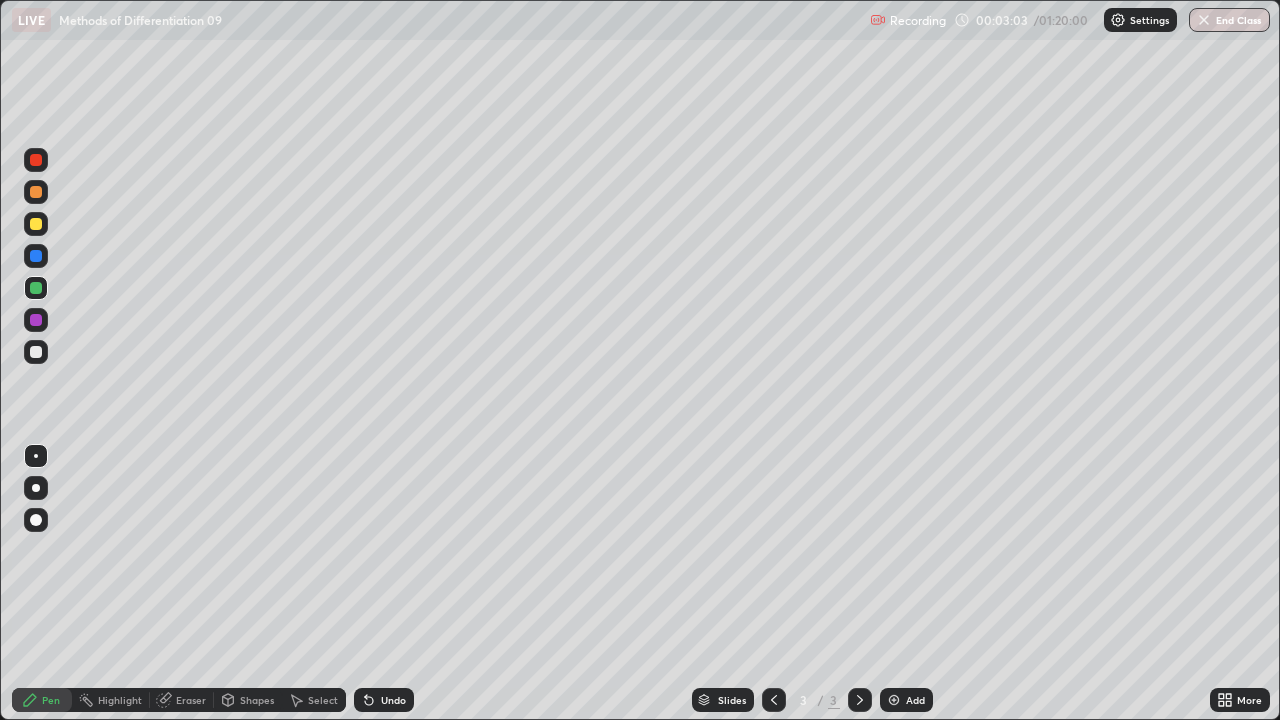click at bounding box center (36, 224) 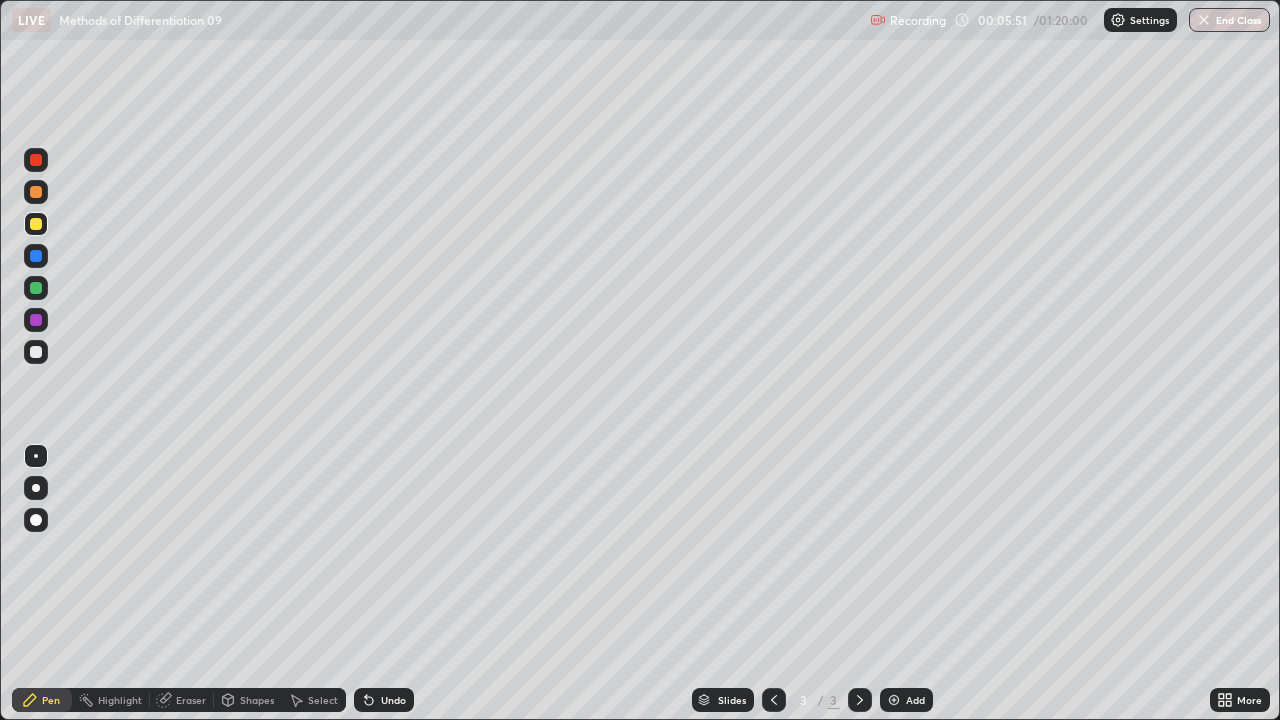 click on "Eraser" at bounding box center (191, 700) 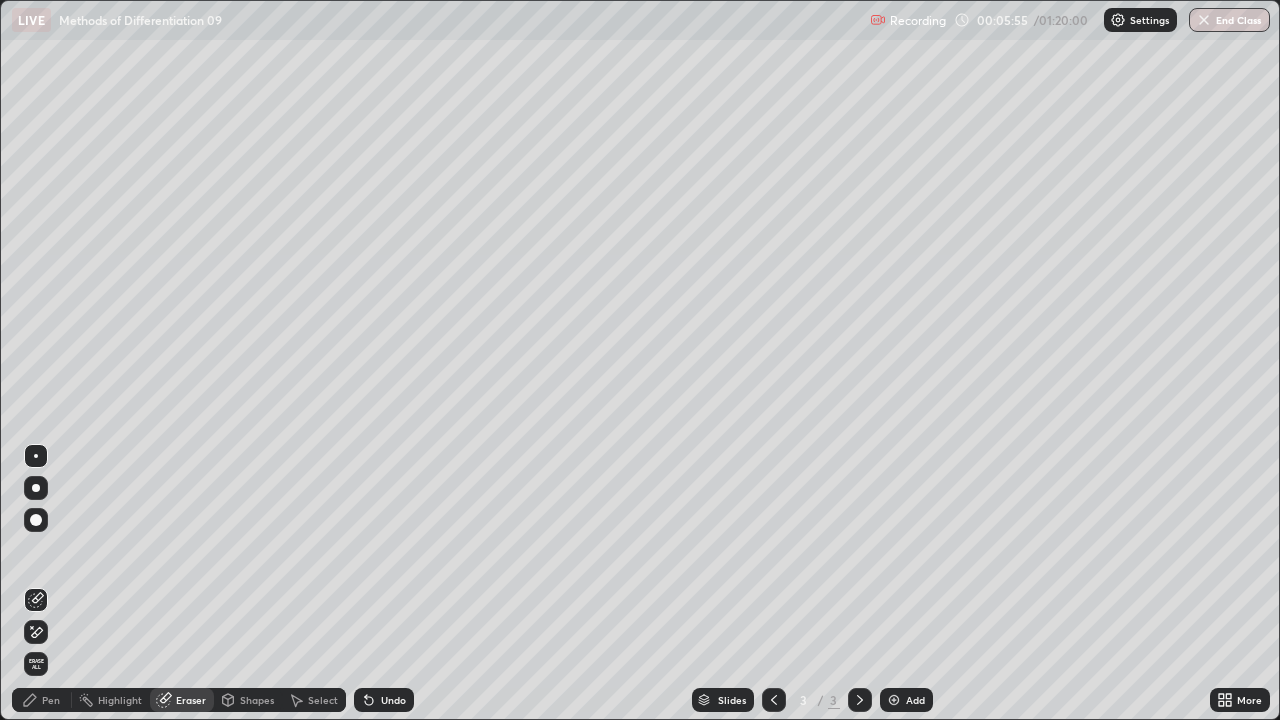 click 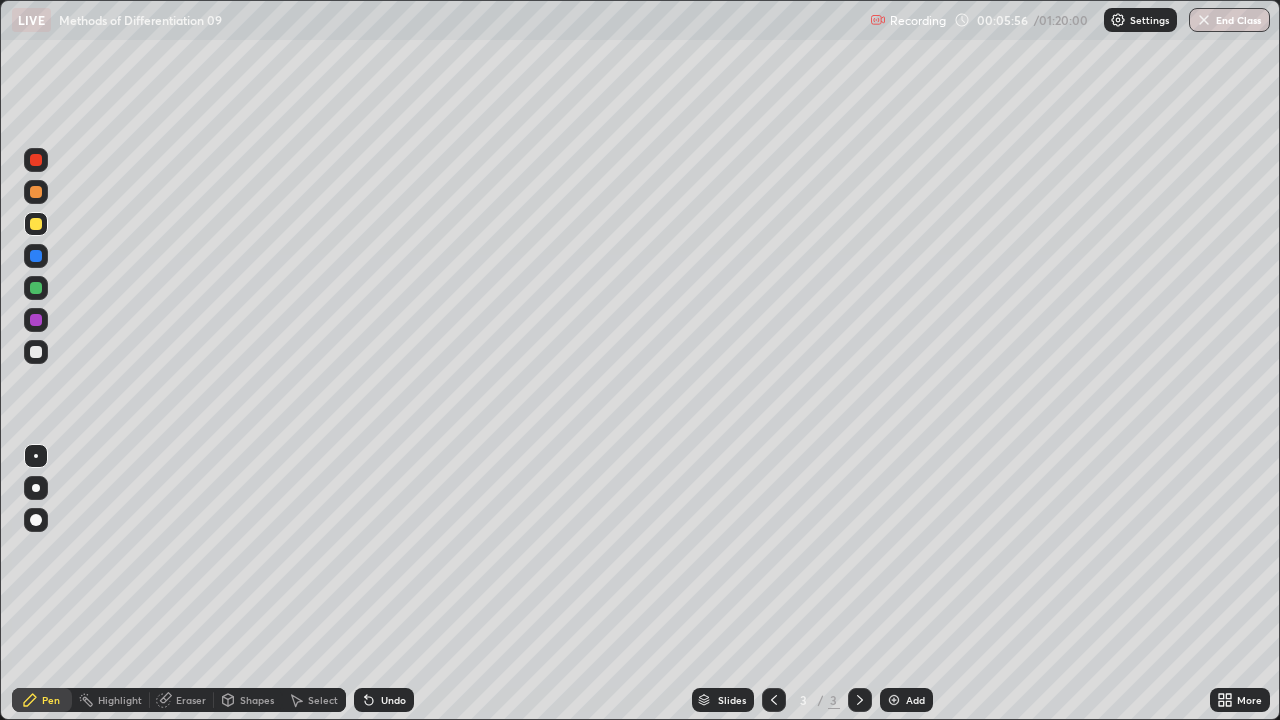 click at bounding box center [36, 288] 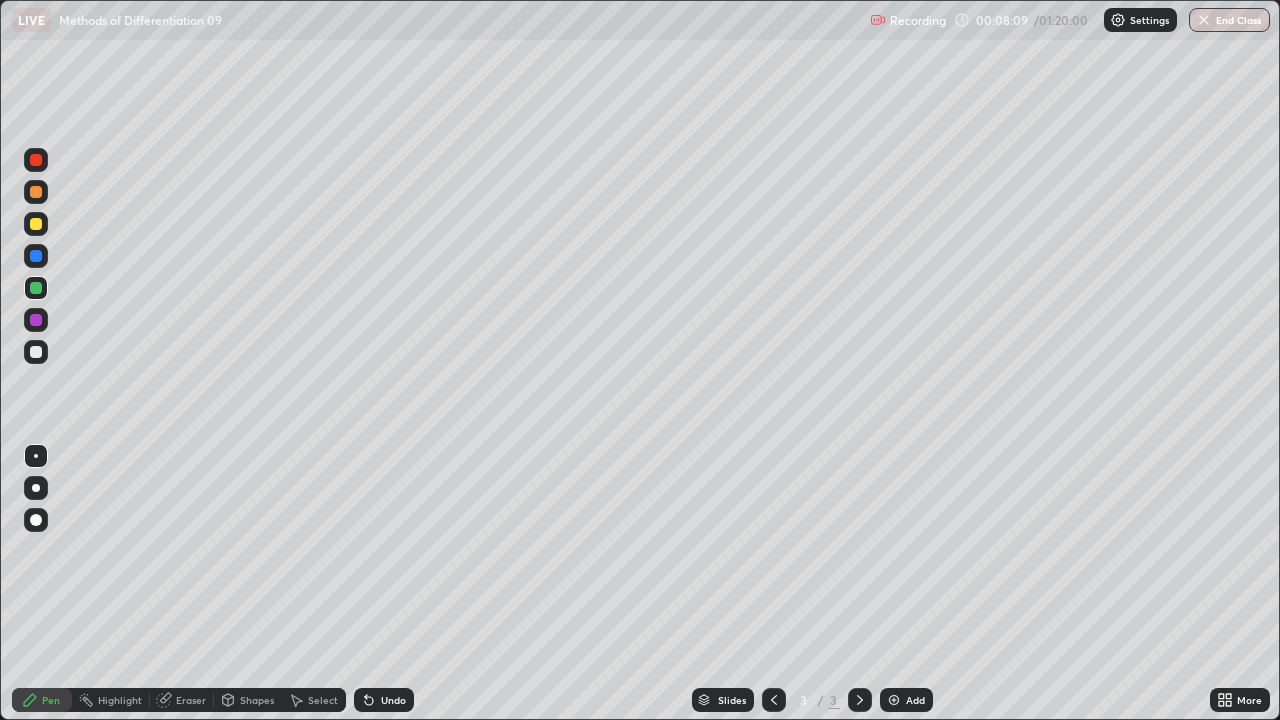 click on "Eraser" at bounding box center [191, 700] 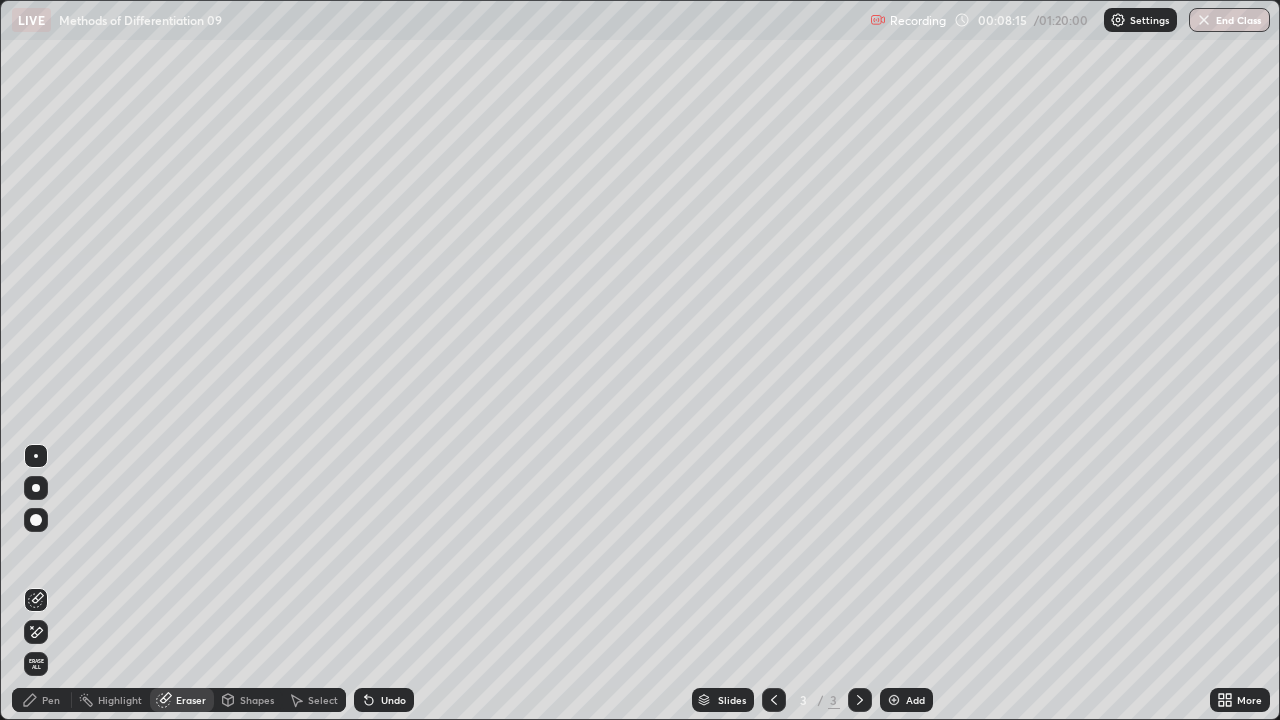 click on "Eraser" at bounding box center [182, 700] 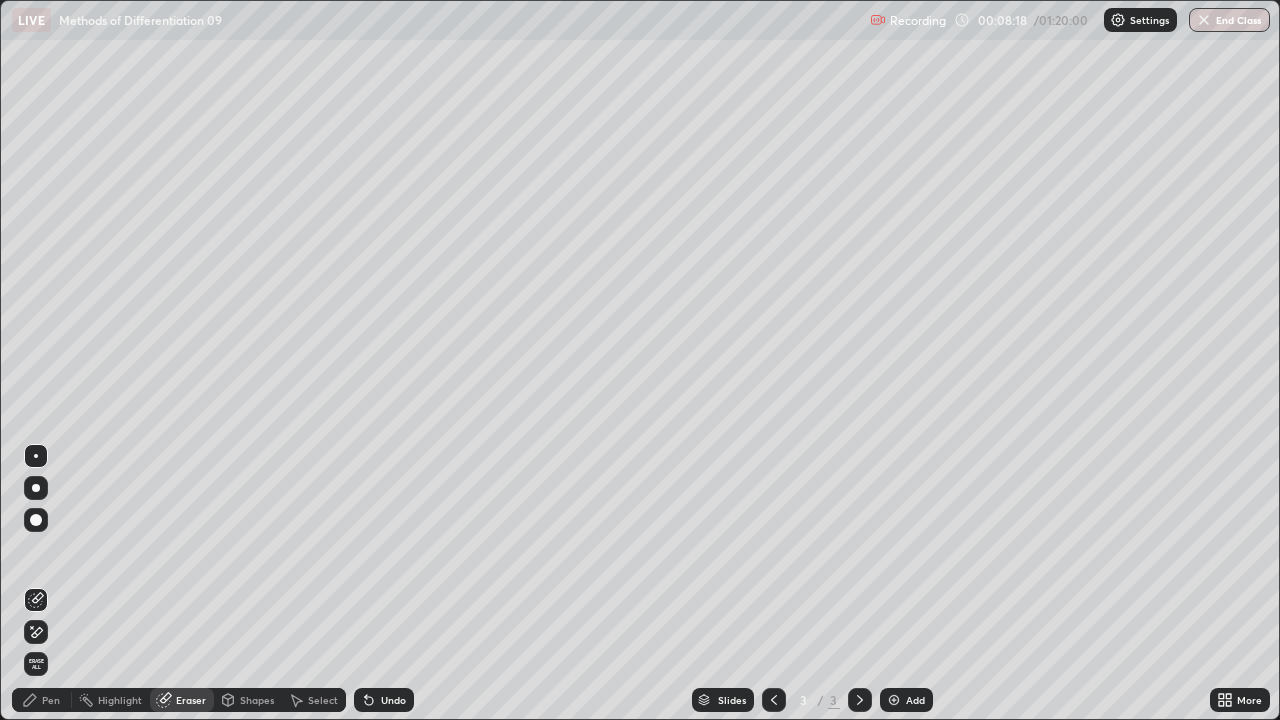 click on "Pen" at bounding box center (51, 700) 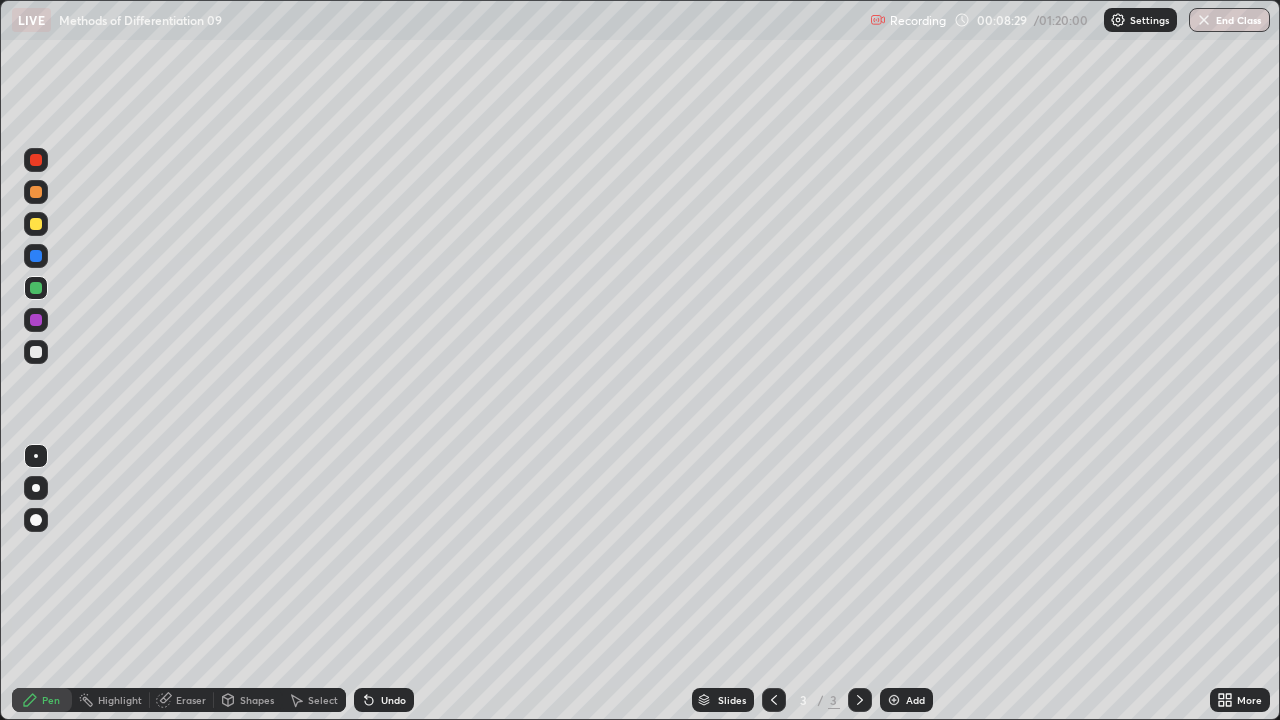 click at bounding box center [36, 320] 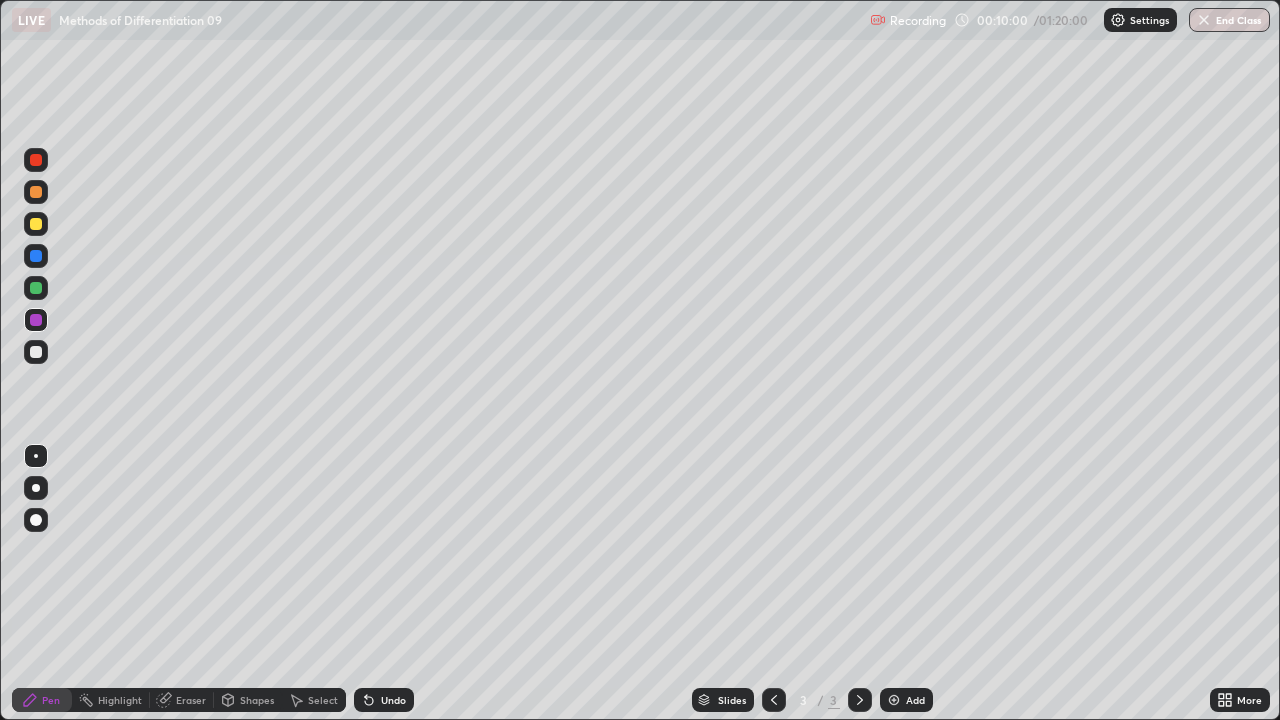 click on "Undo" at bounding box center [393, 700] 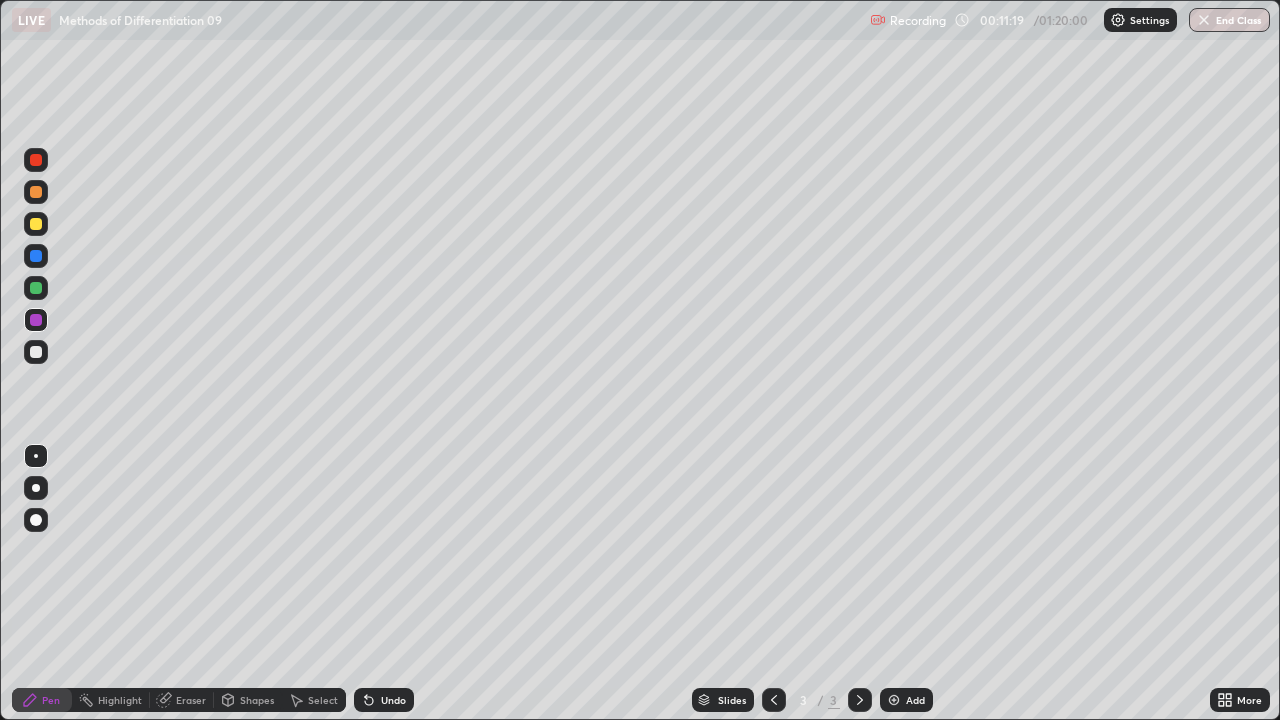 click at bounding box center (894, 700) 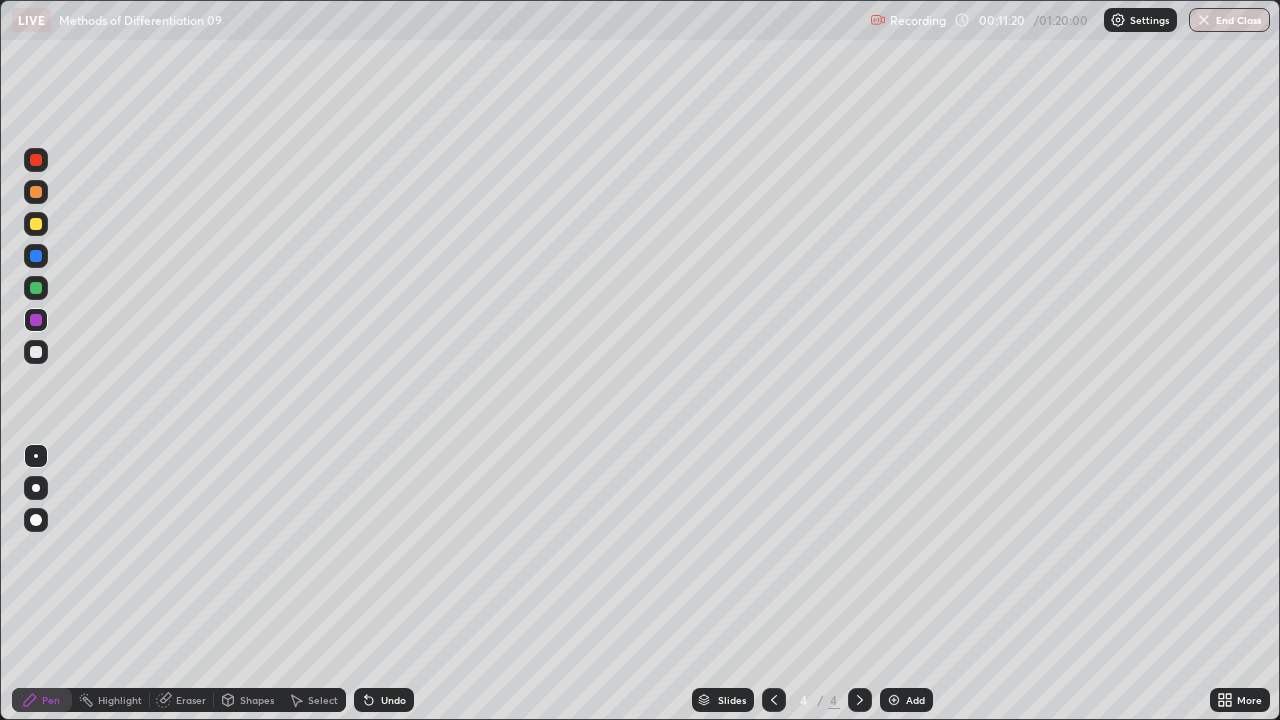 click at bounding box center (36, 288) 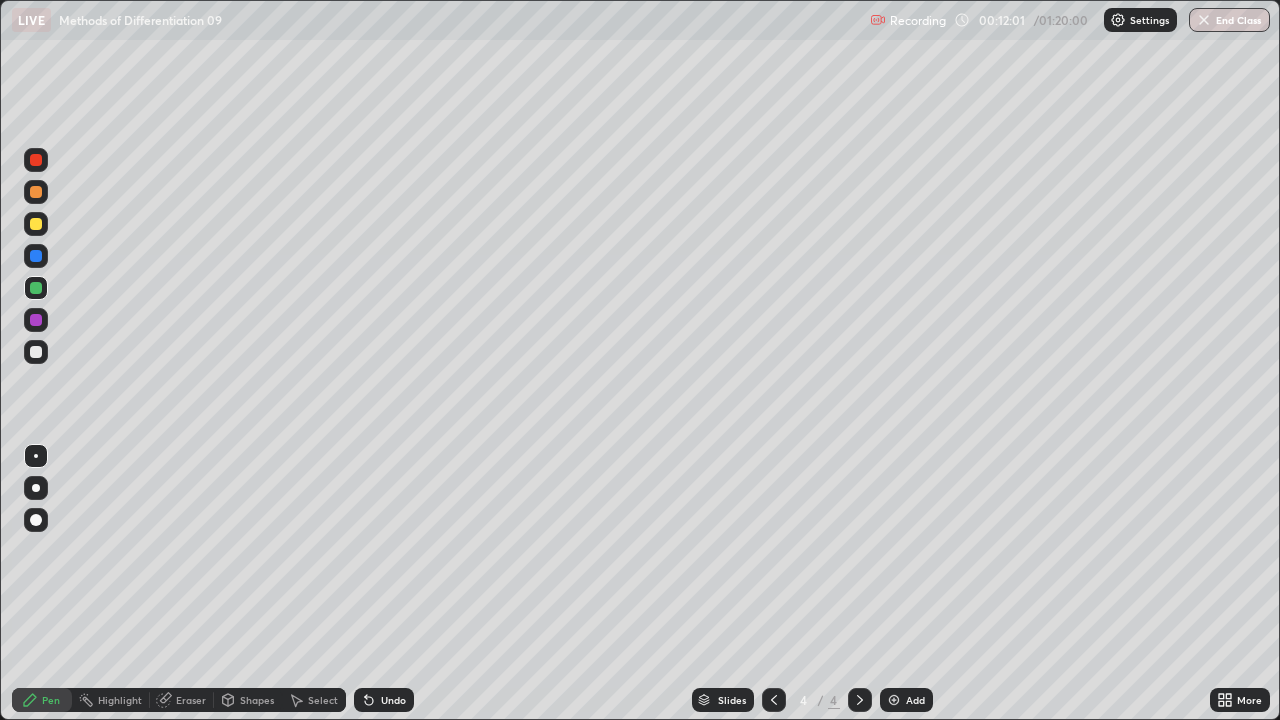 click on "Undo" at bounding box center [384, 700] 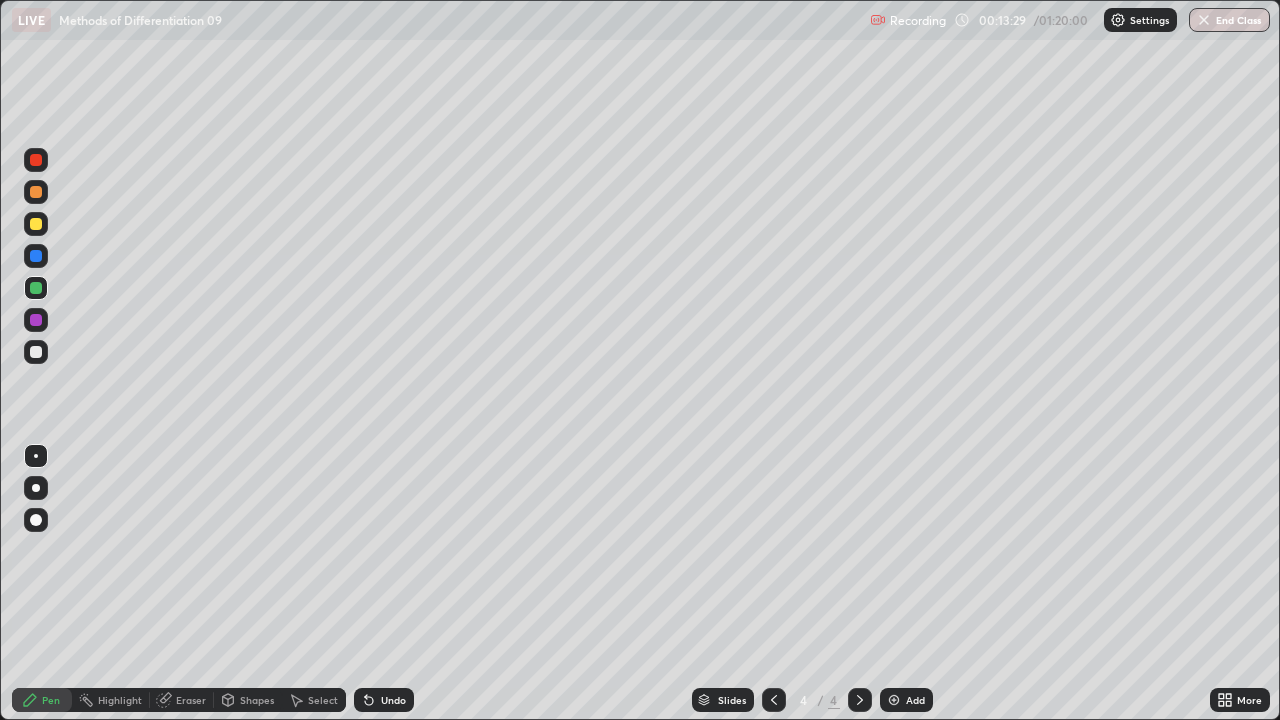 click at bounding box center (894, 700) 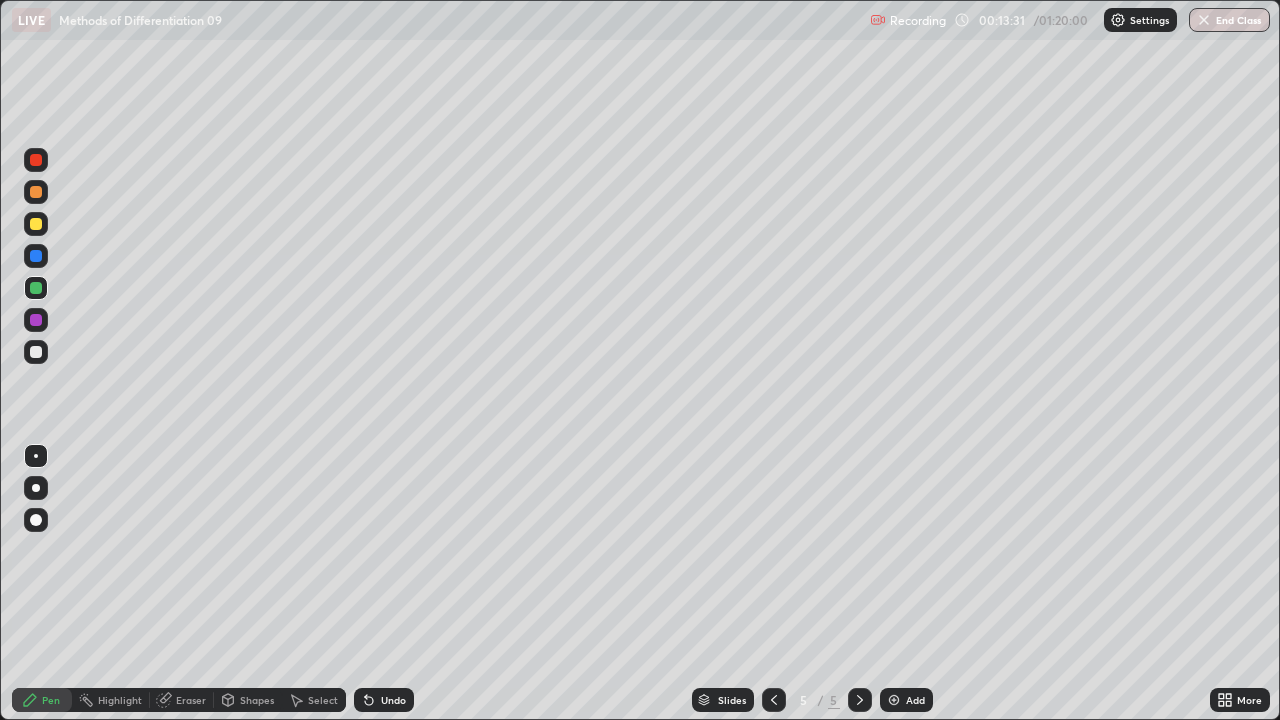 click at bounding box center (36, 224) 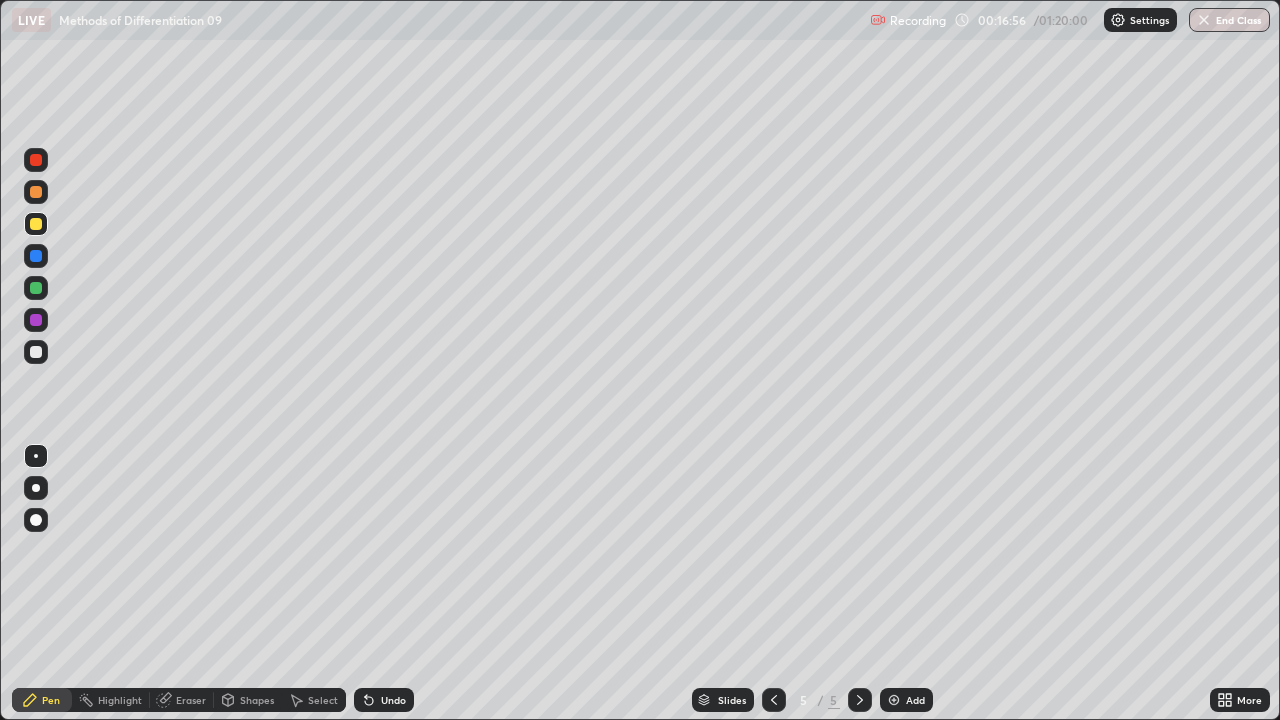 click on "Add" at bounding box center [915, 700] 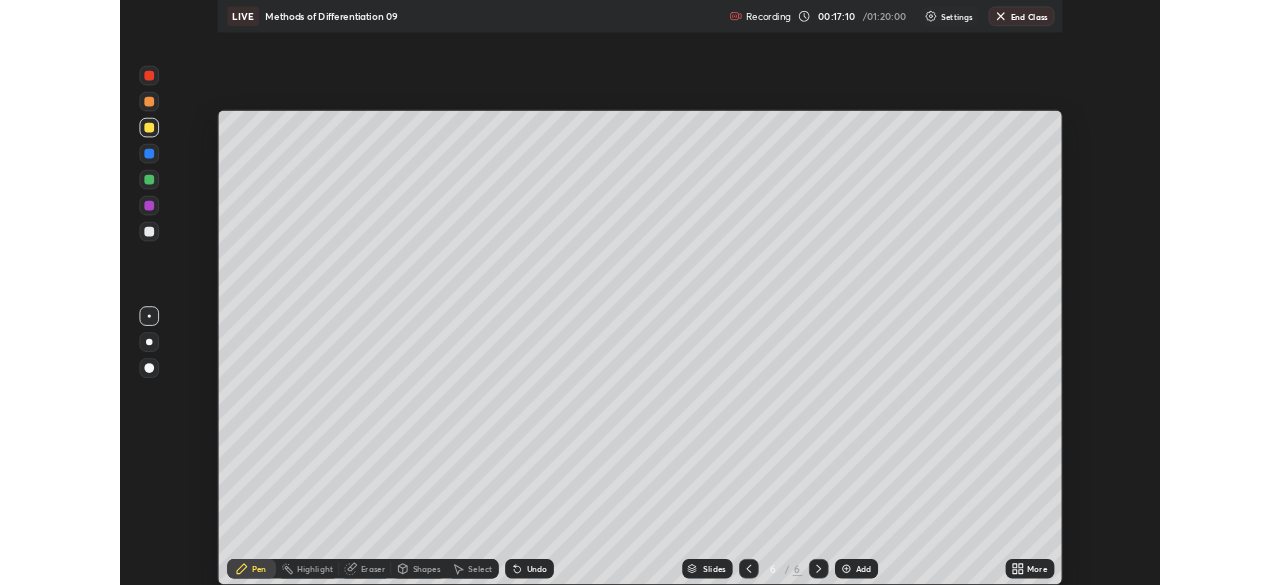 scroll, scrollTop: 585, scrollLeft: 1280, axis: both 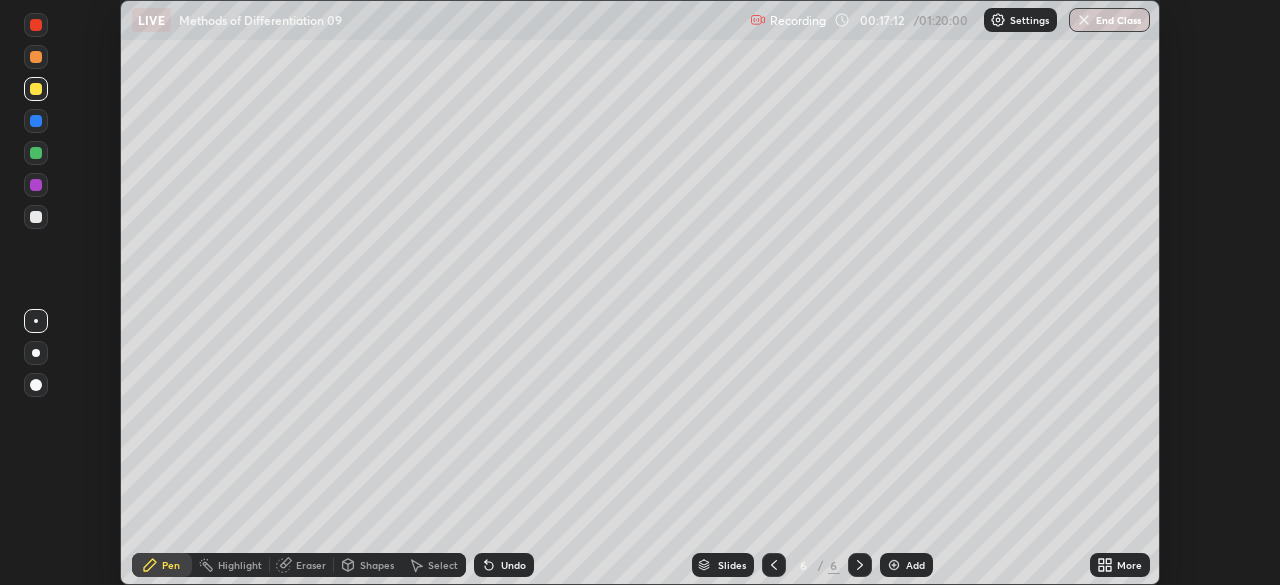 click 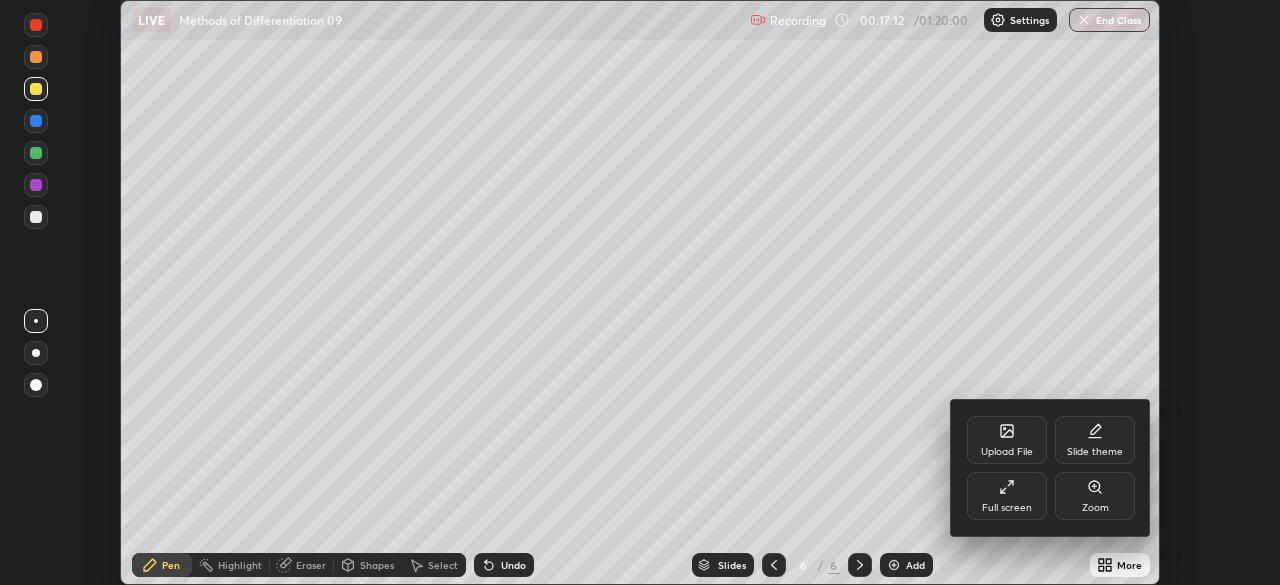 click on "Full screen" at bounding box center [1007, 496] 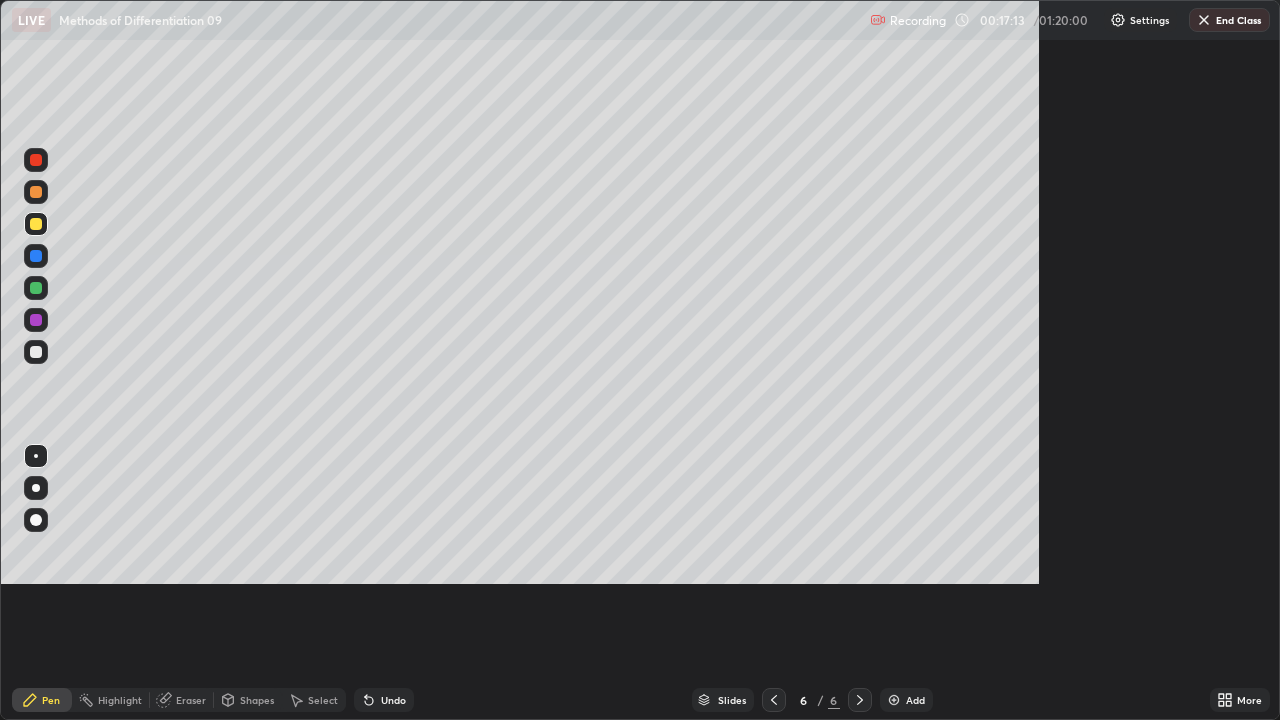scroll, scrollTop: 99280, scrollLeft: 98720, axis: both 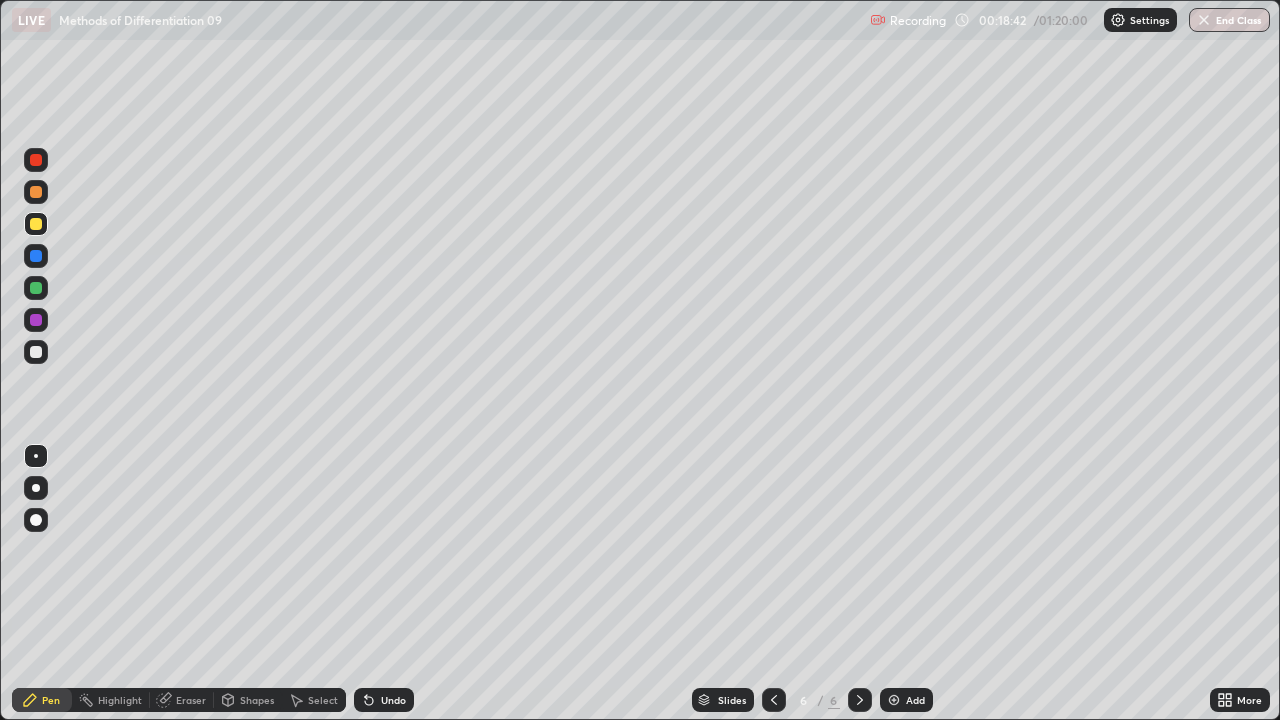 click 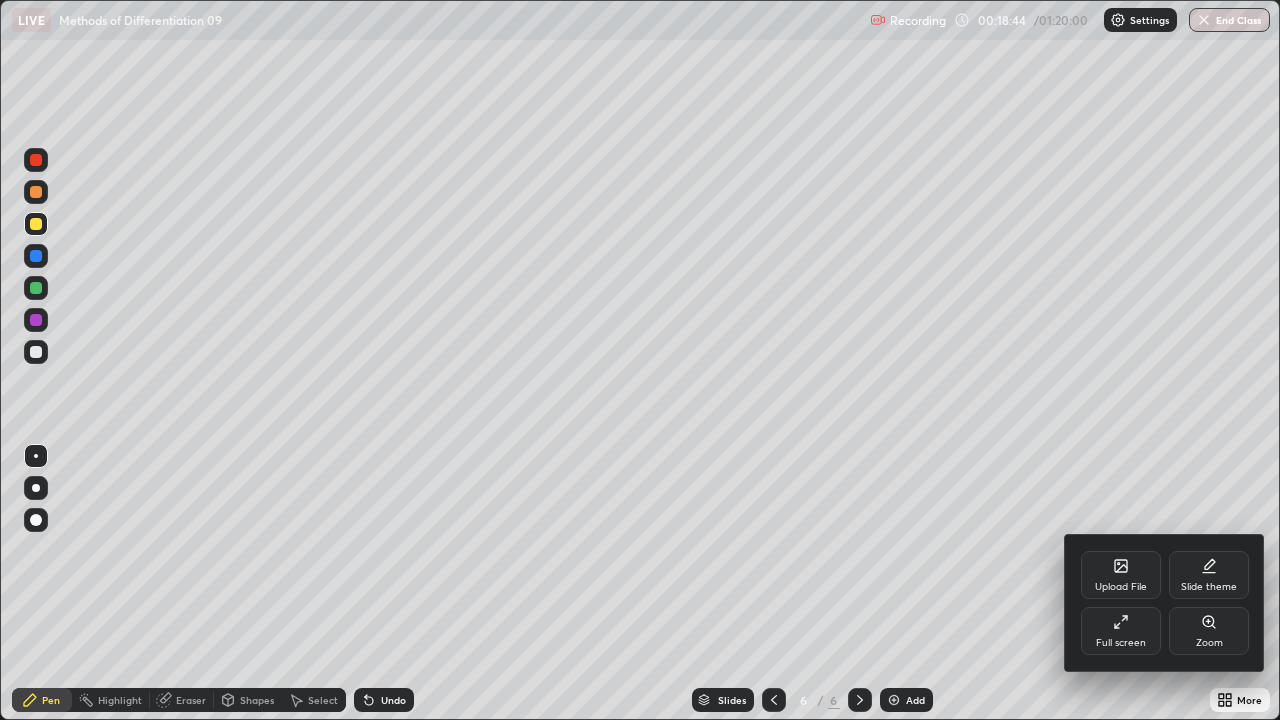 click on "Upload File" at bounding box center [1121, 575] 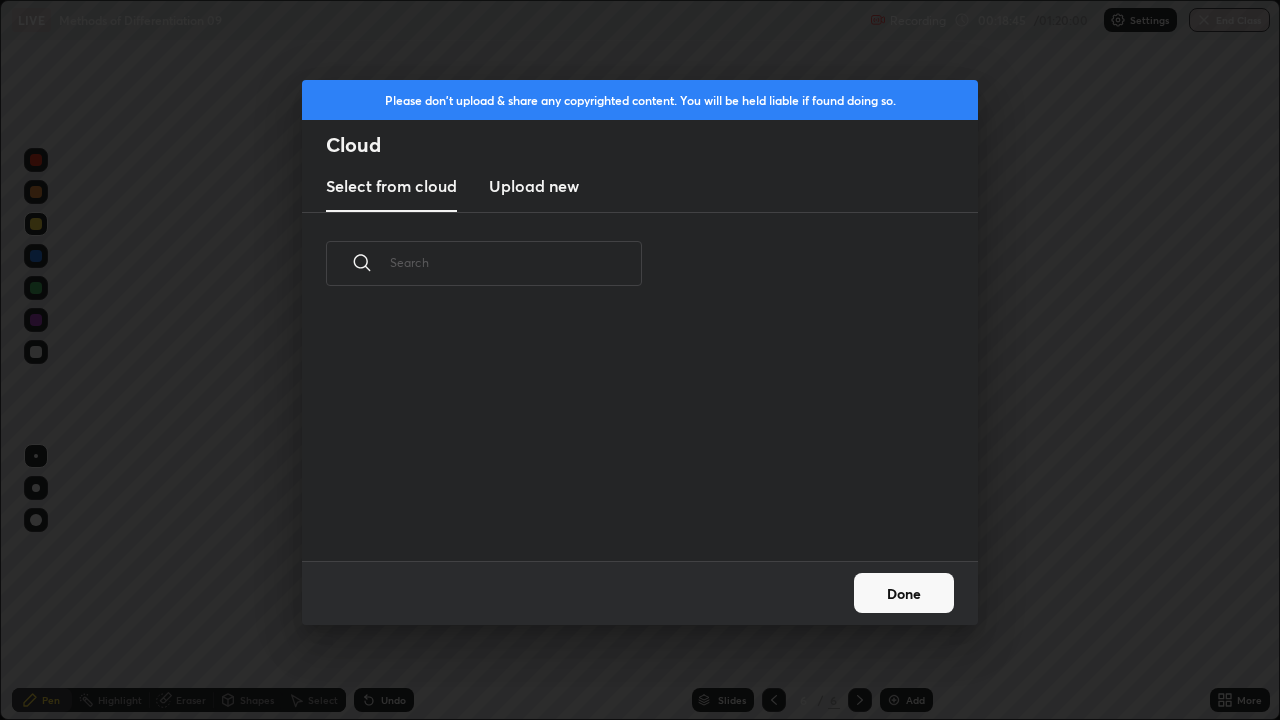 scroll, scrollTop: 7, scrollLeft: 11, axis: both 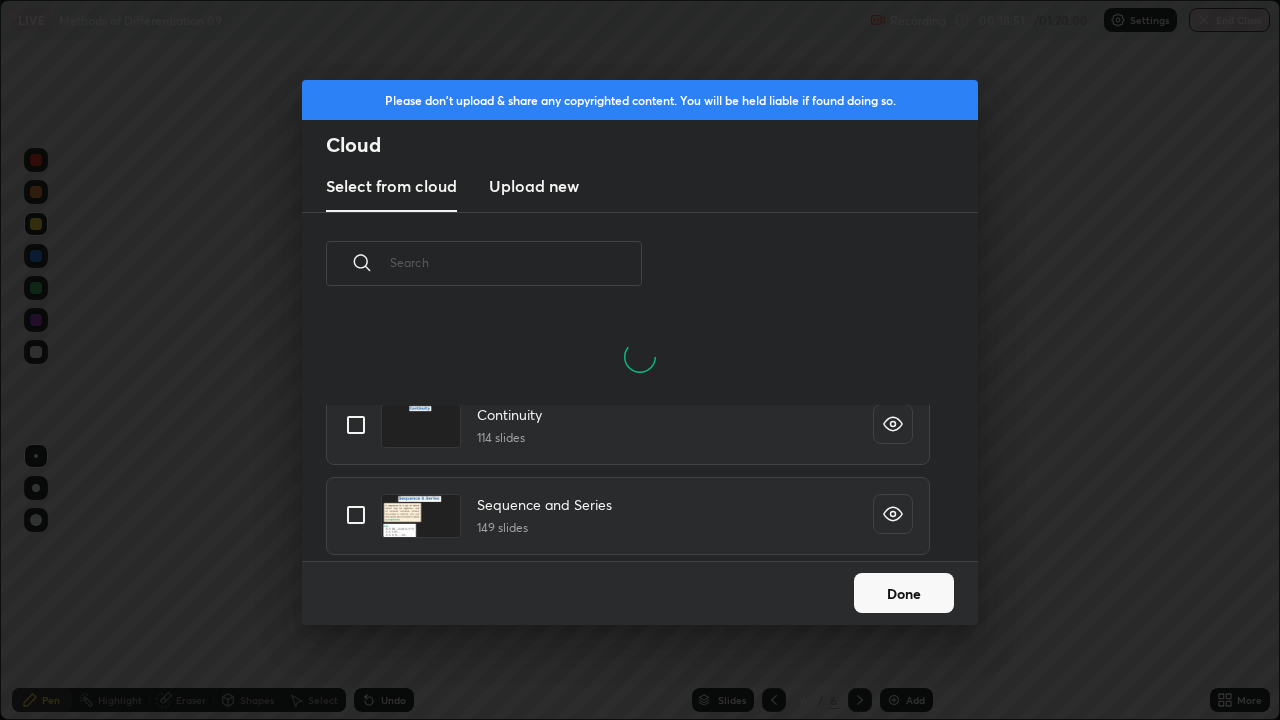 click at bounding box center (356, 515) 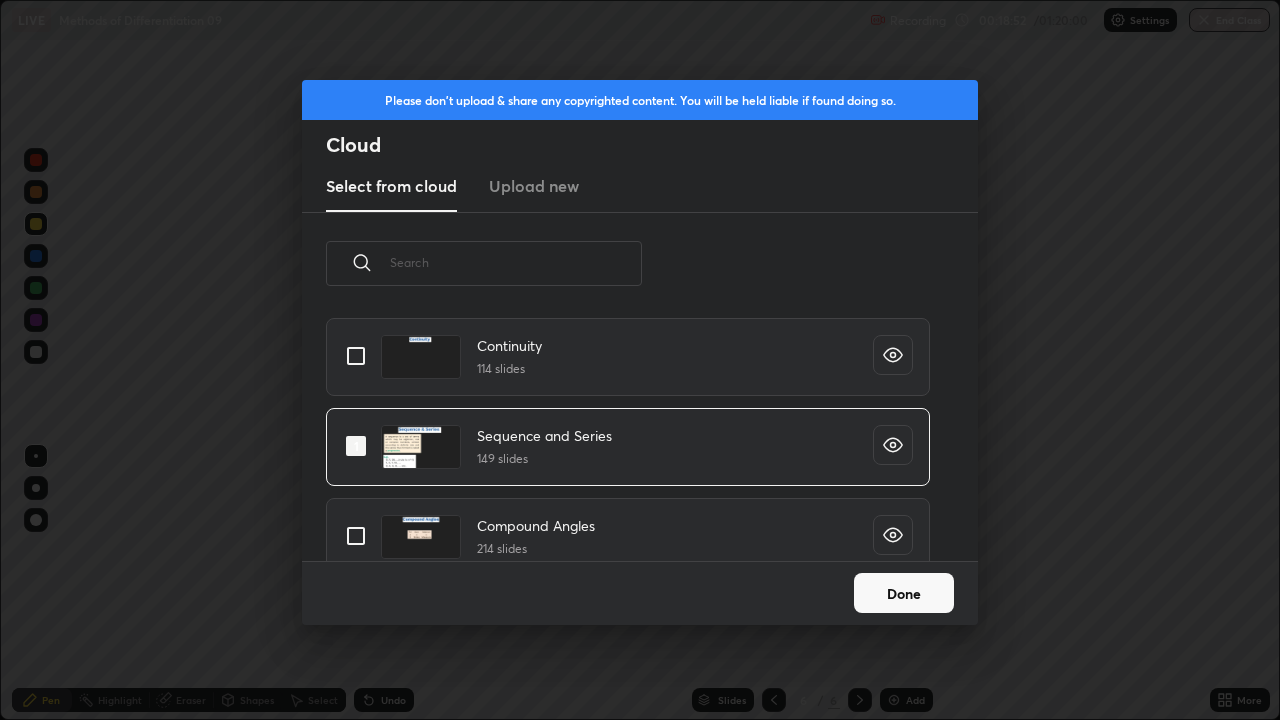 click at bounding box center [356, 446] 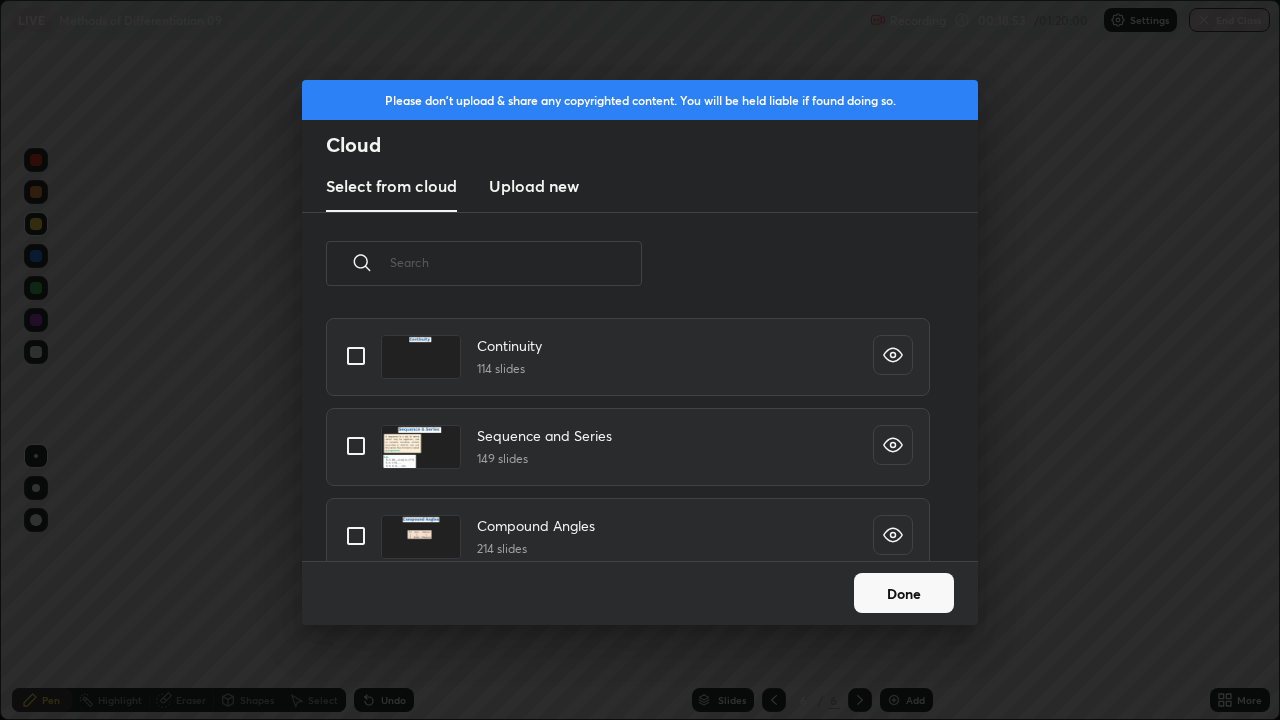 click at bounding box center [356, 356] 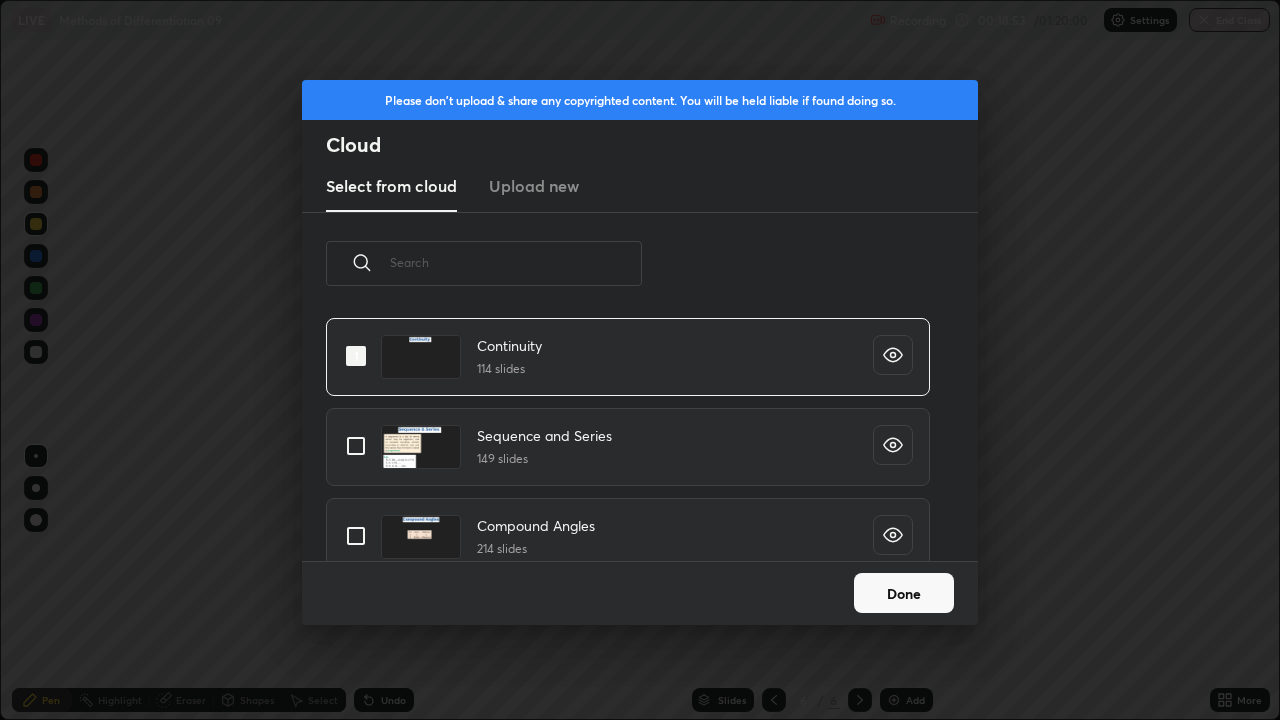 click on "Done" at bounding box center (904, 593) 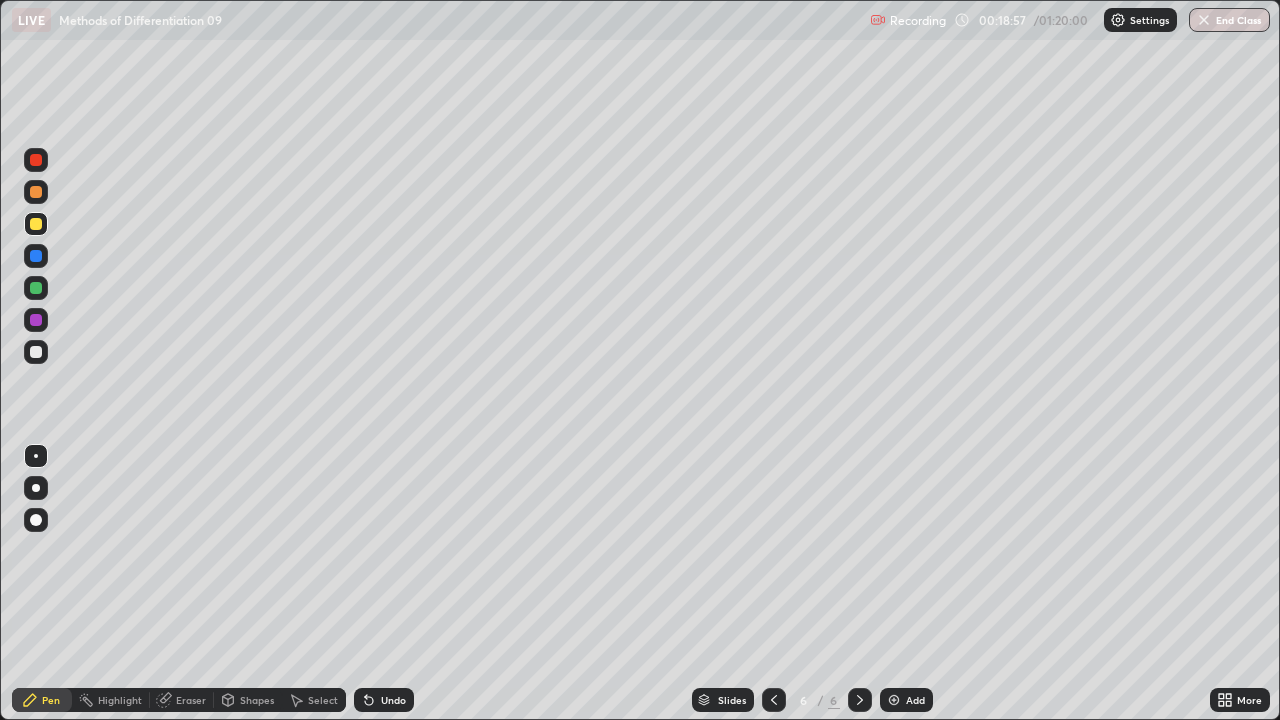 click 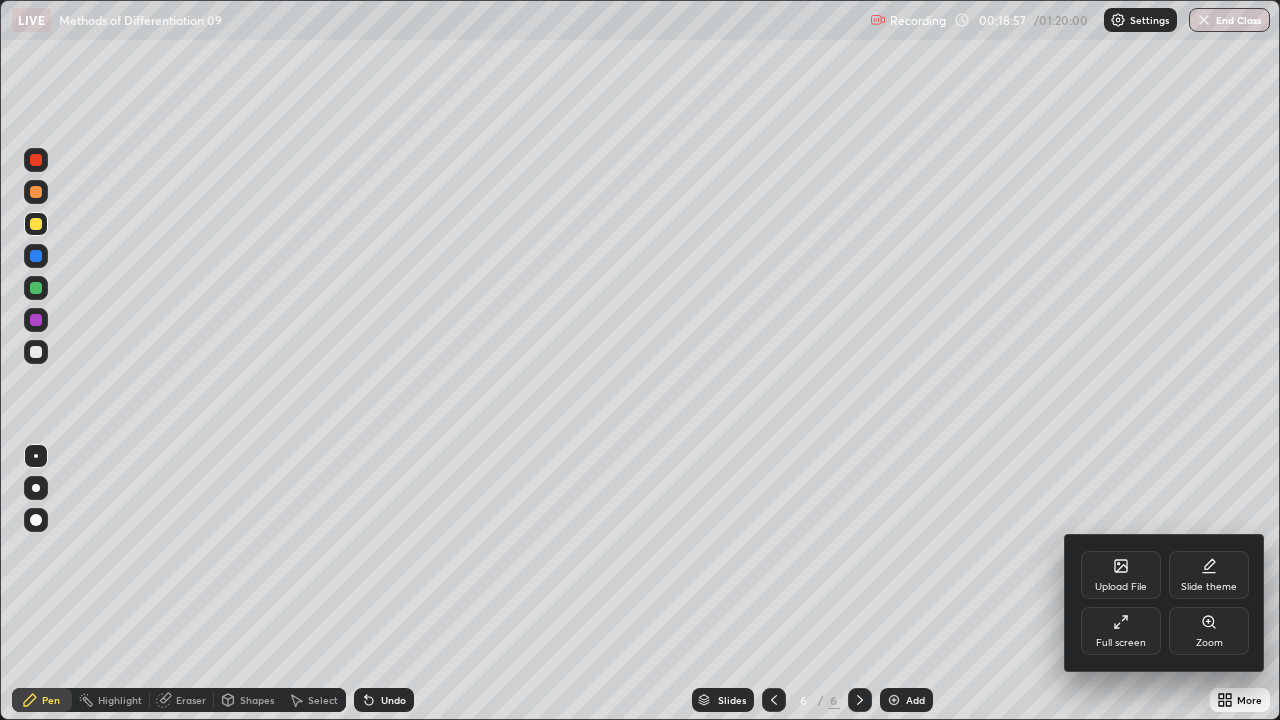 click on "Upload File" at bounding box center (1121, 575) 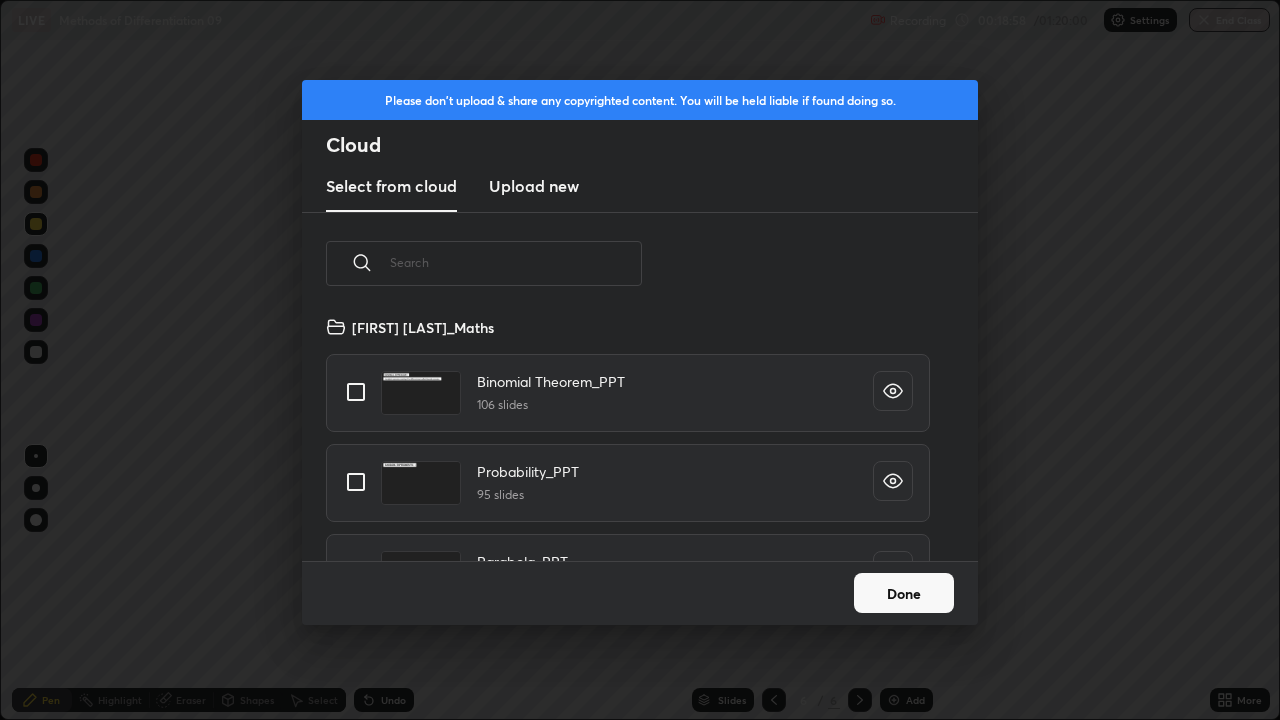 scroll, scrollTop: 7, scrollLeft: 11, axis: both 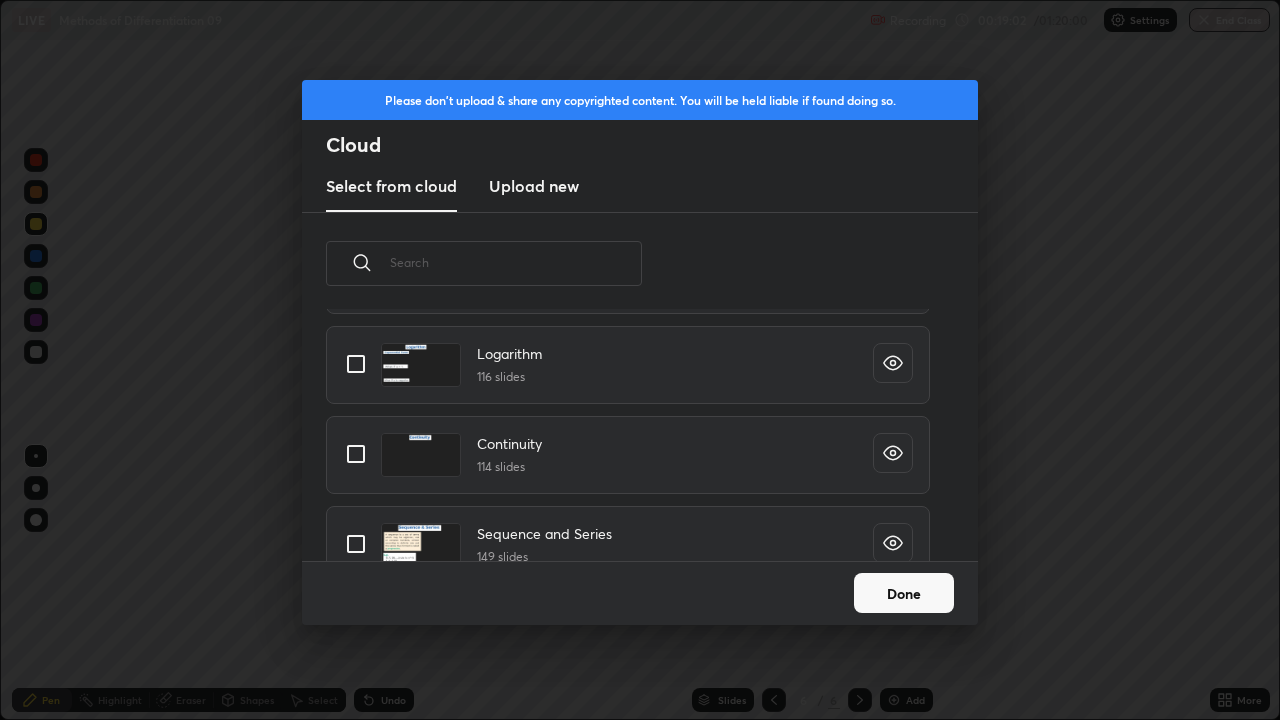 click at bounding box center [356, 454] 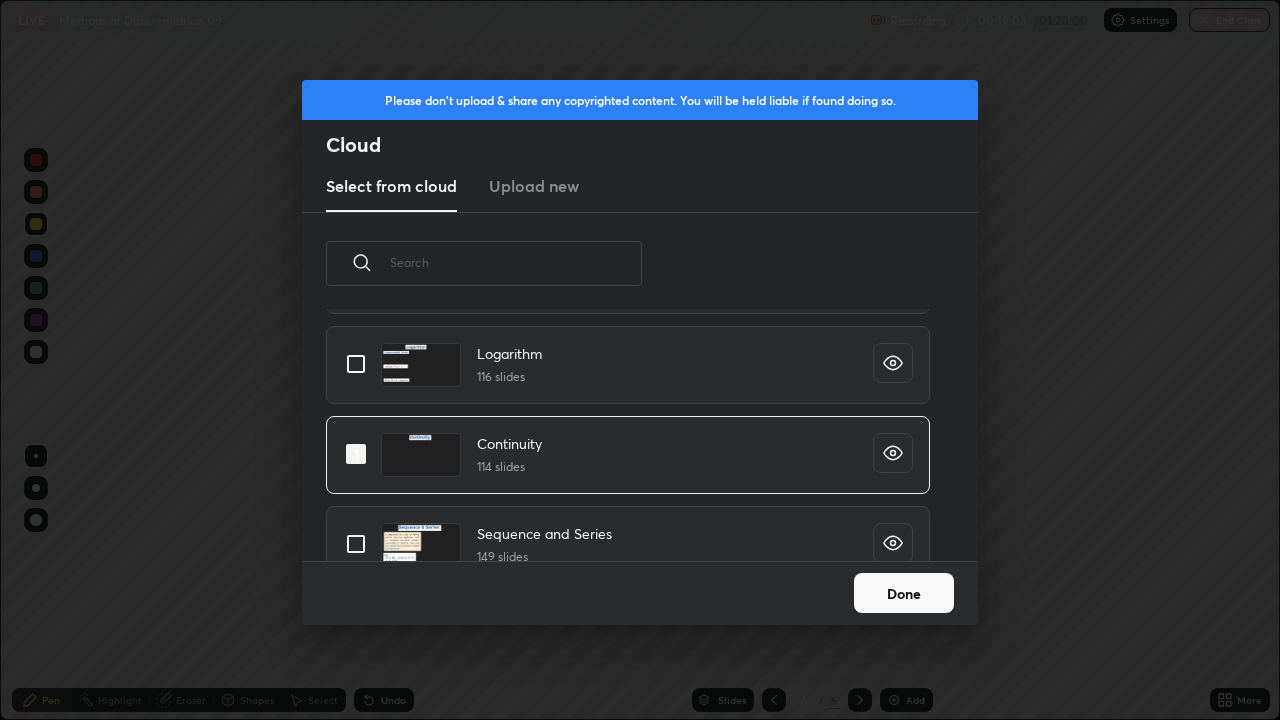 click on "Done" at bounding box center [904, 593] 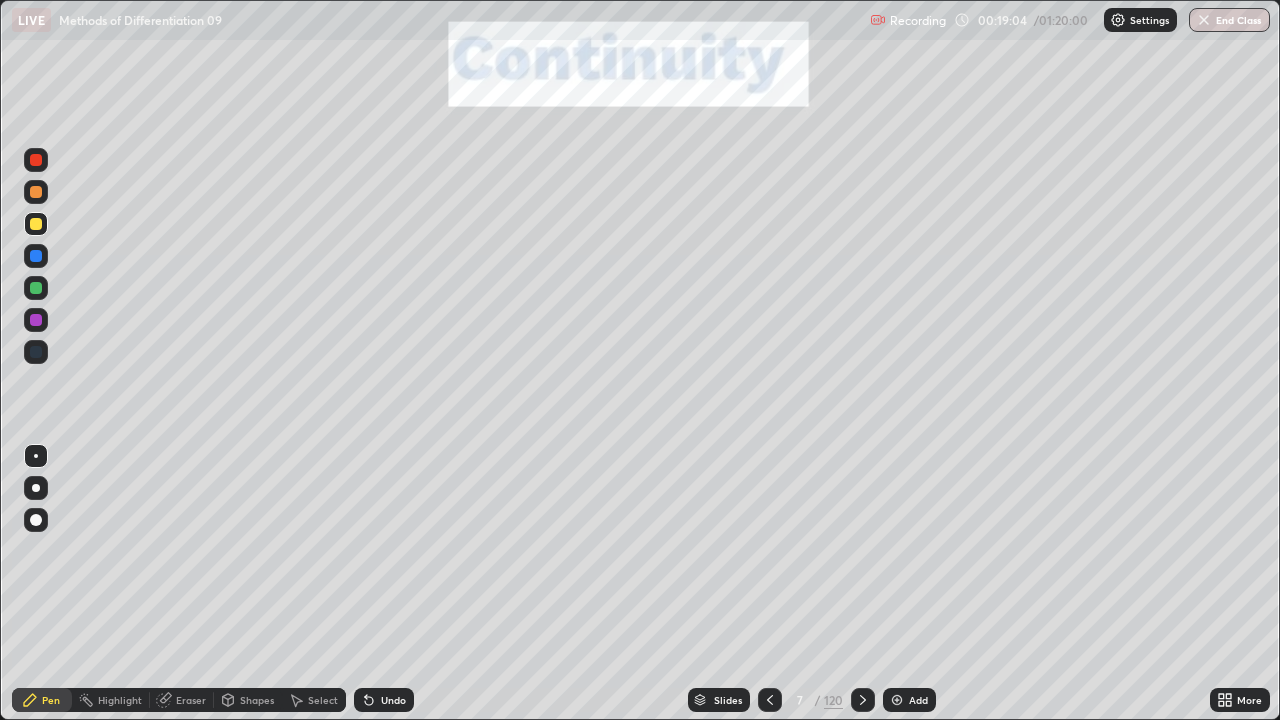 click on "120" at bounding box center (833, 700) 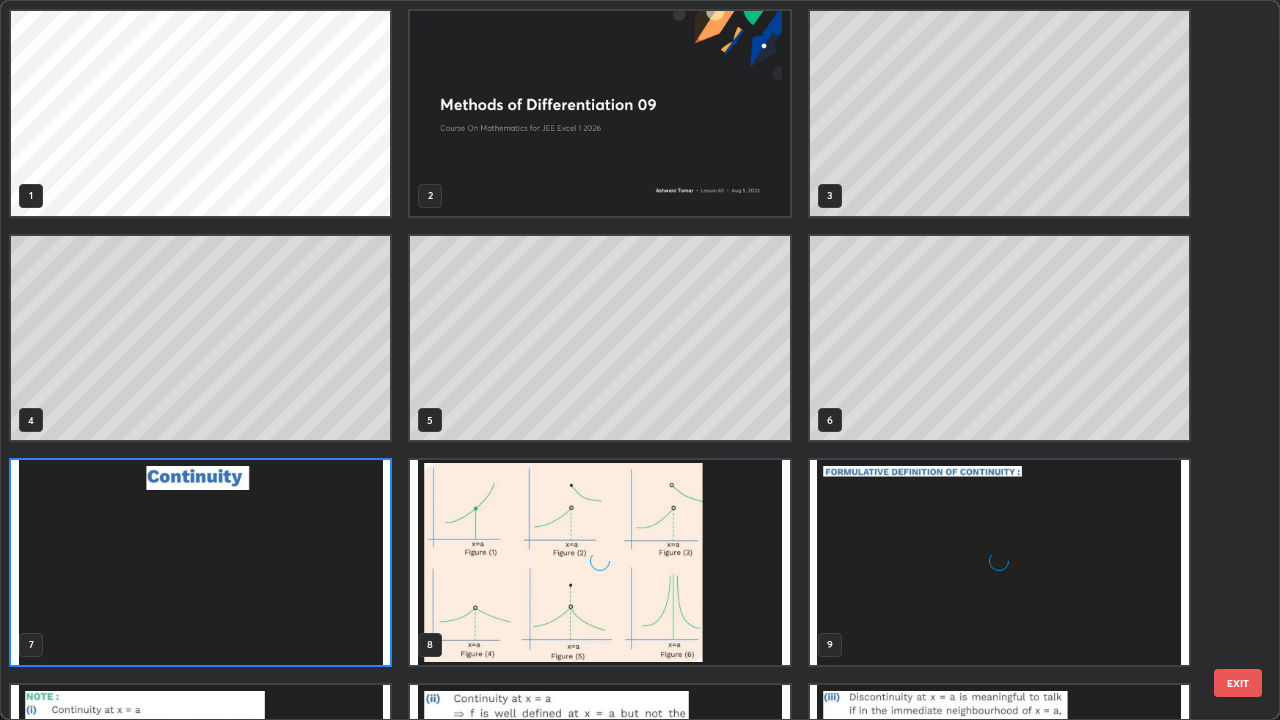 scroll, scrollTop: 7, scrollLeft: 11, axis: both 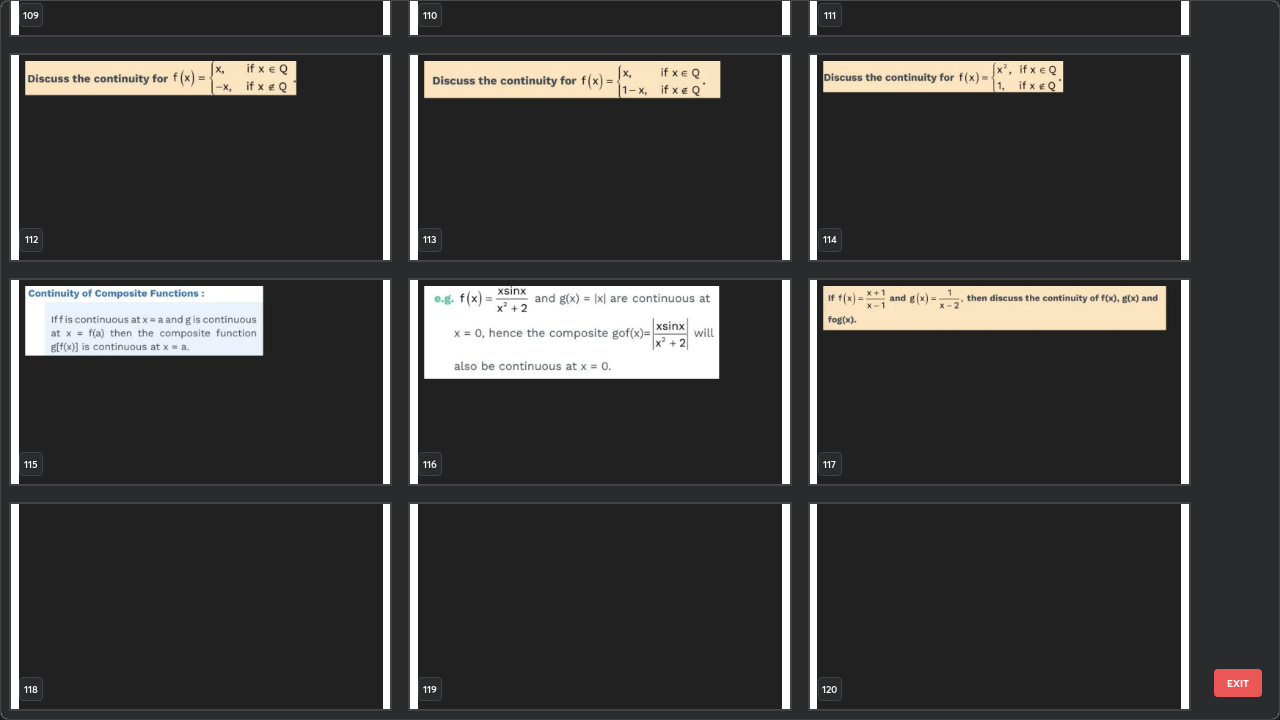 click at bounding box center (200, 606) 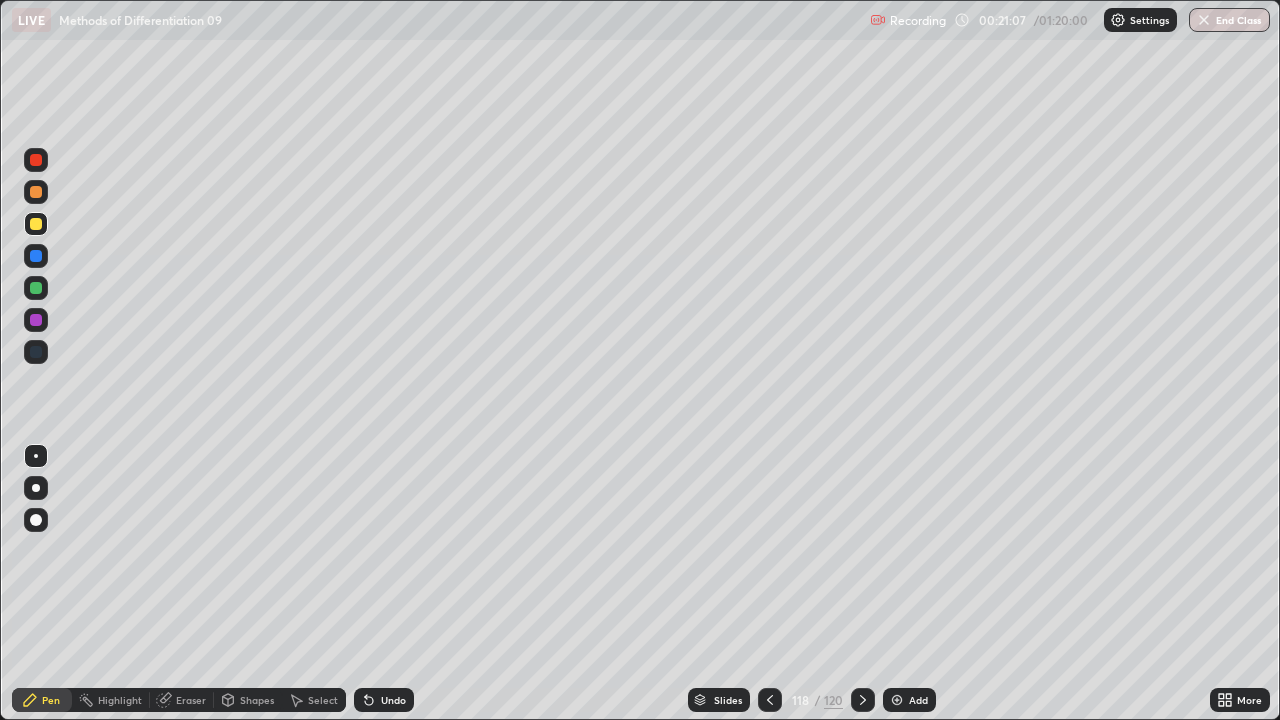 click on "Undo" at bounding box center [393, 700] 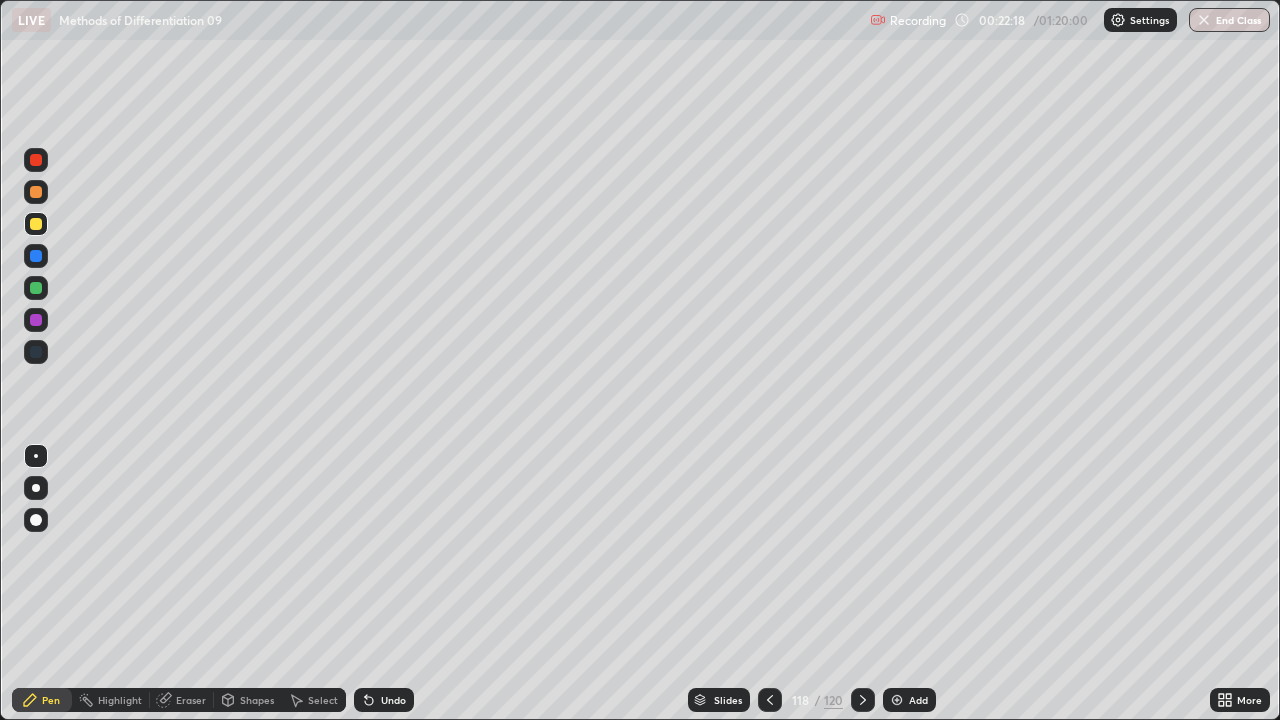click on "Add" at bounding box center (918, 700) 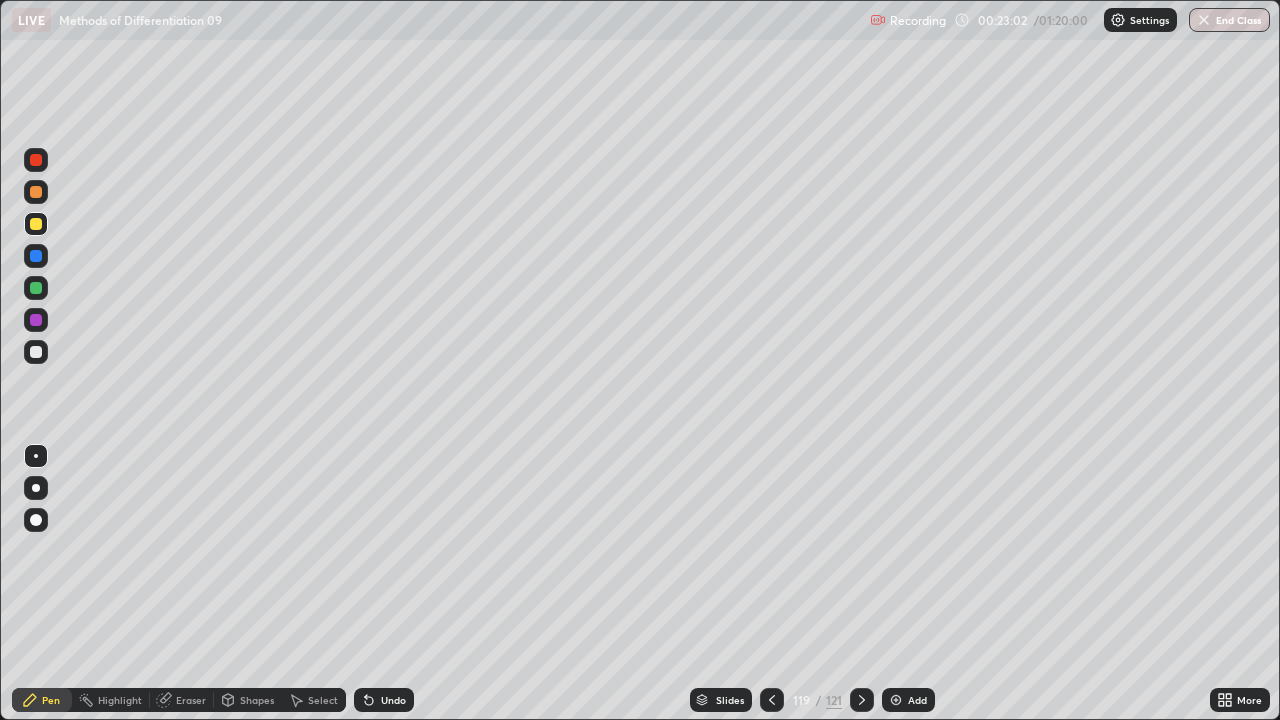 click at bounding box center [36, 288] 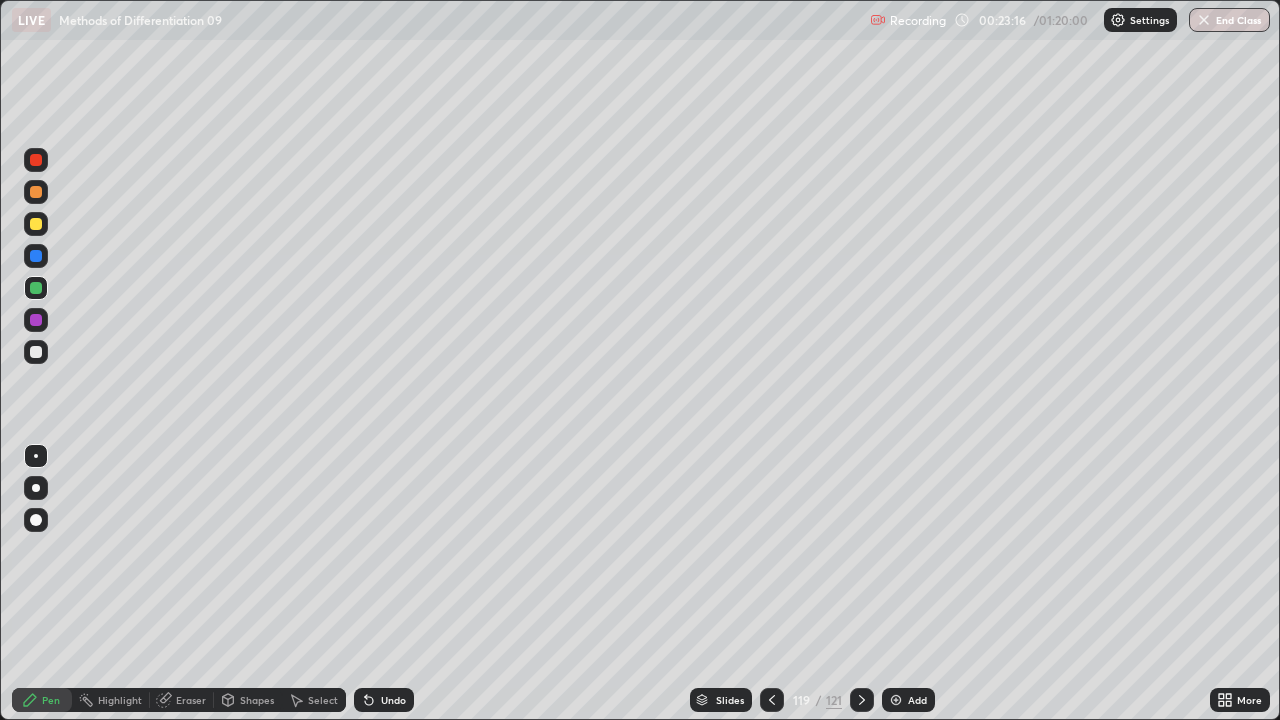 click at bounding box center (36, 224) 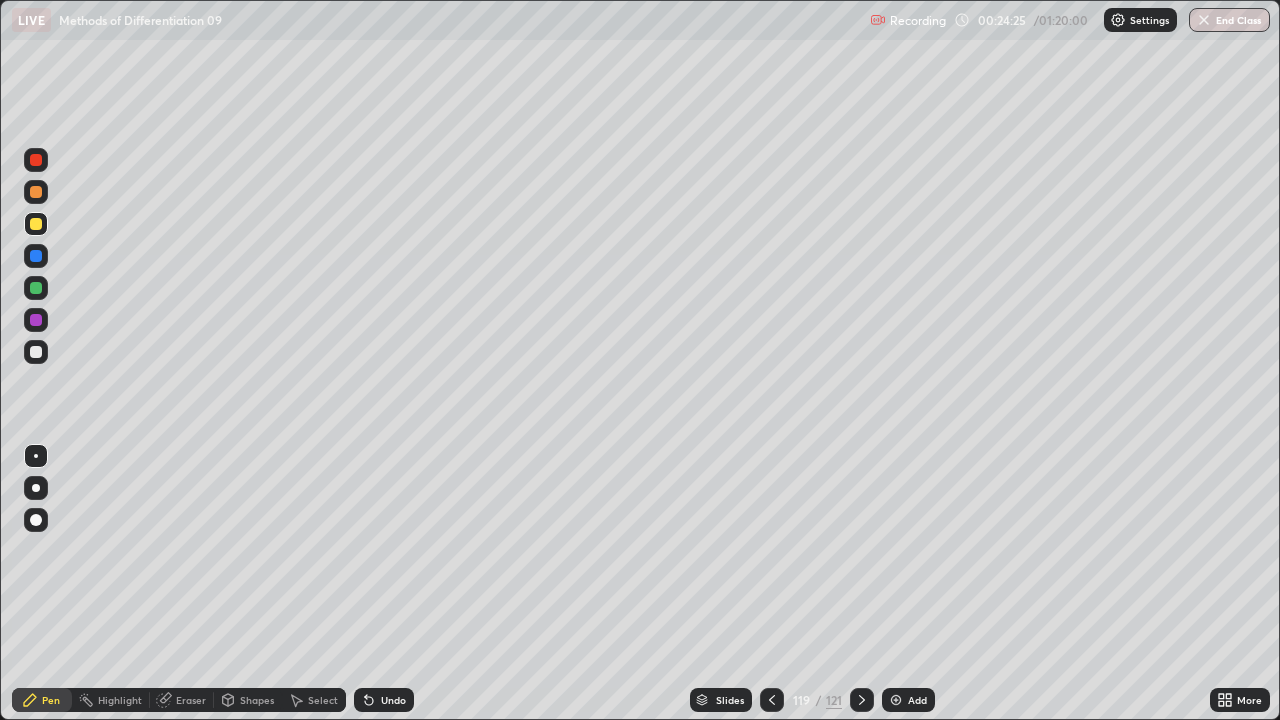 click on "Eraser" at bounding box center [182, 700] 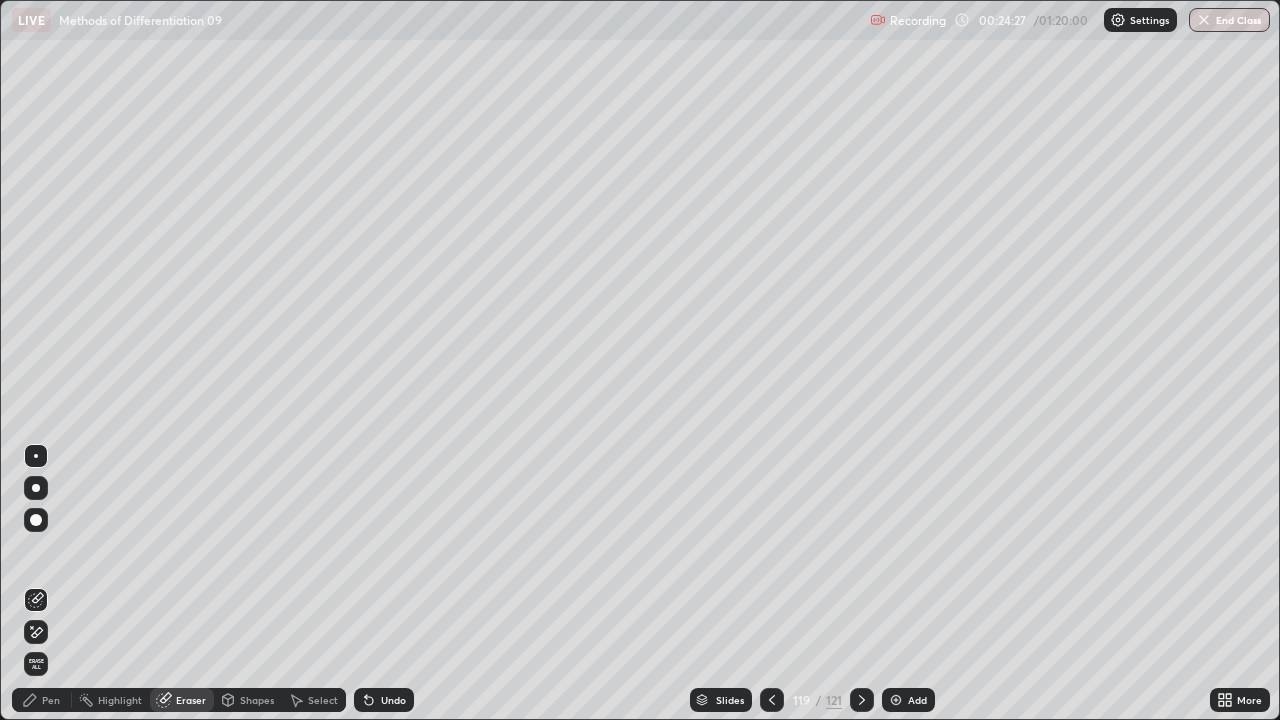 click on "Pen" at bounding box center (42, 700) 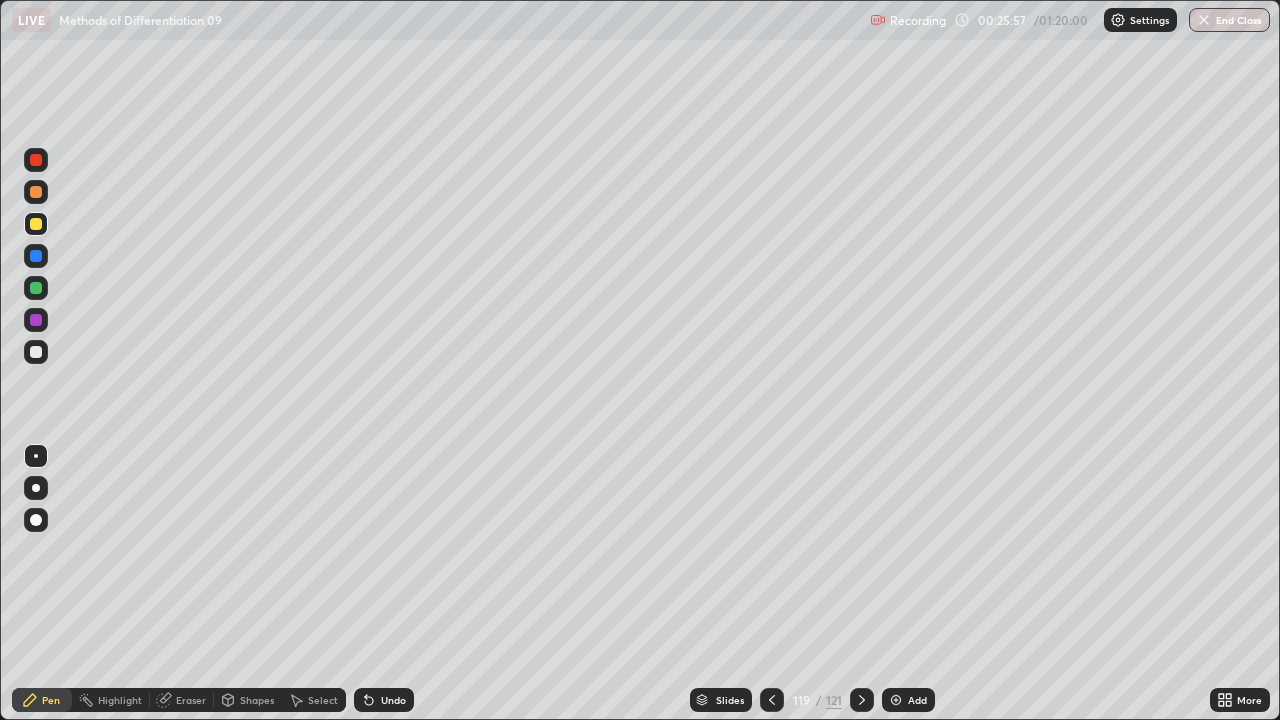click at bounding box center [896, 700] 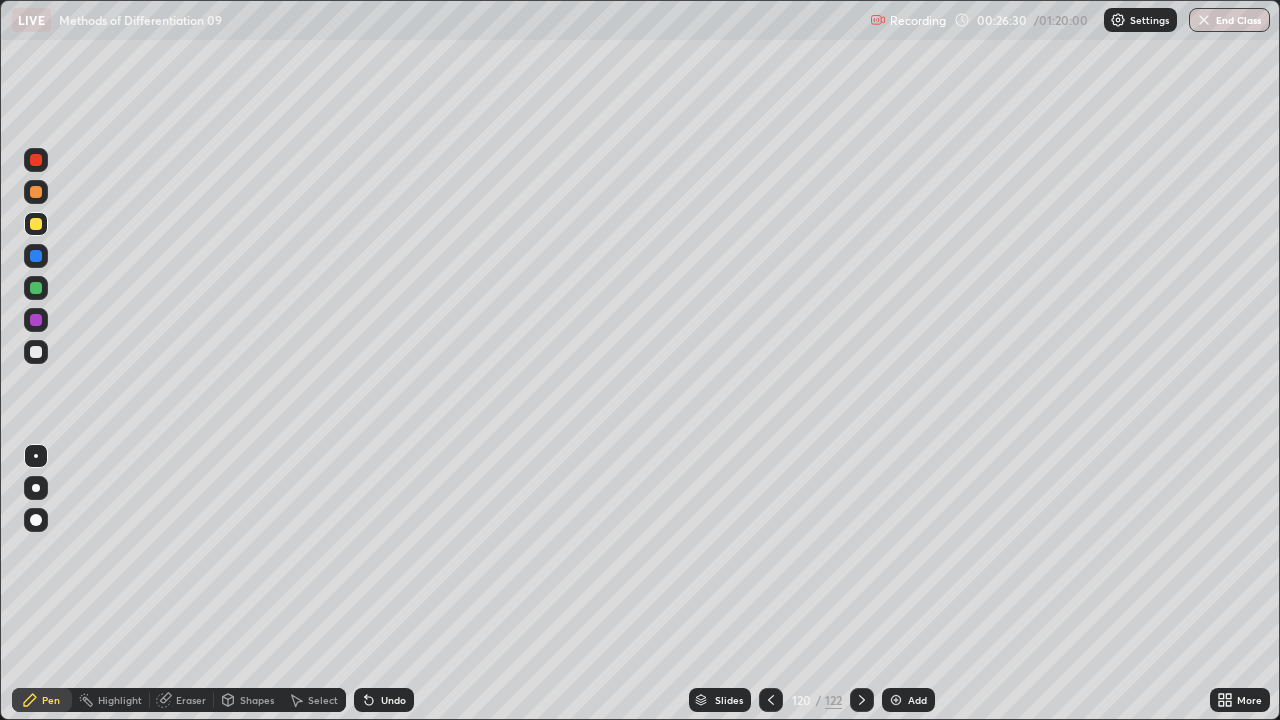 click on "Undo" at bounding box center [384, 700] 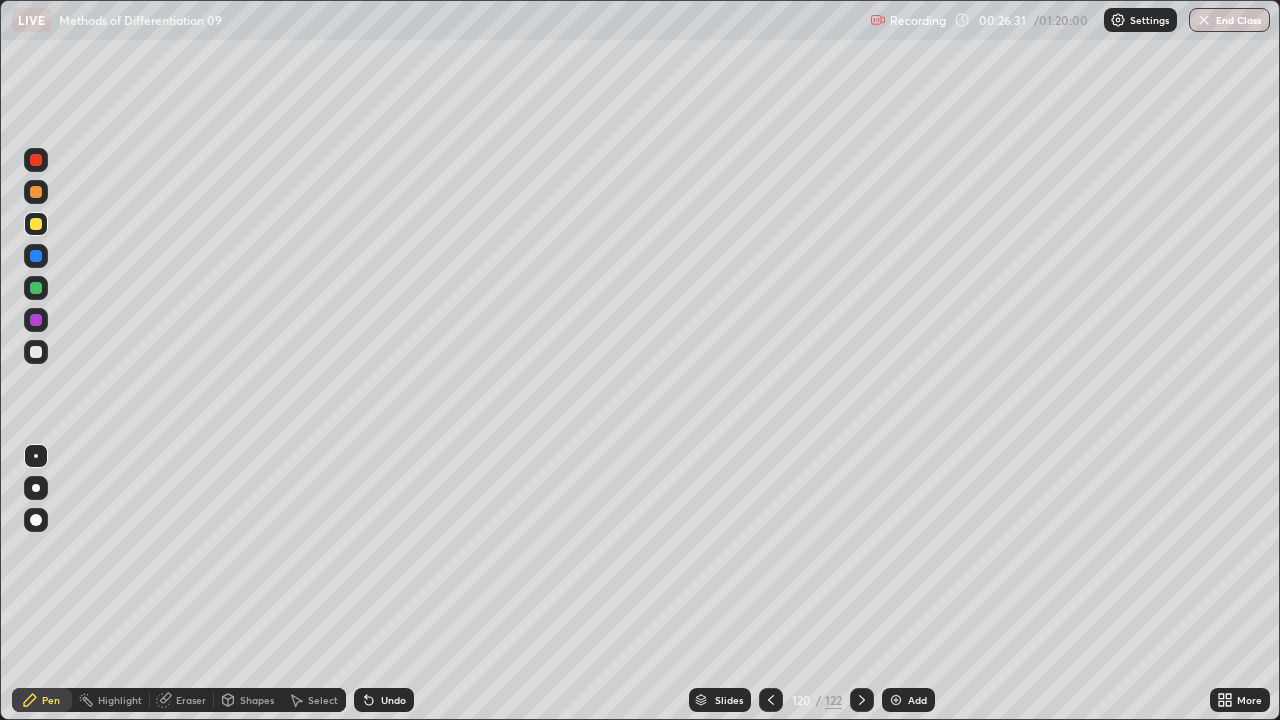 click on "Undo" at bounding box center [380, 700] 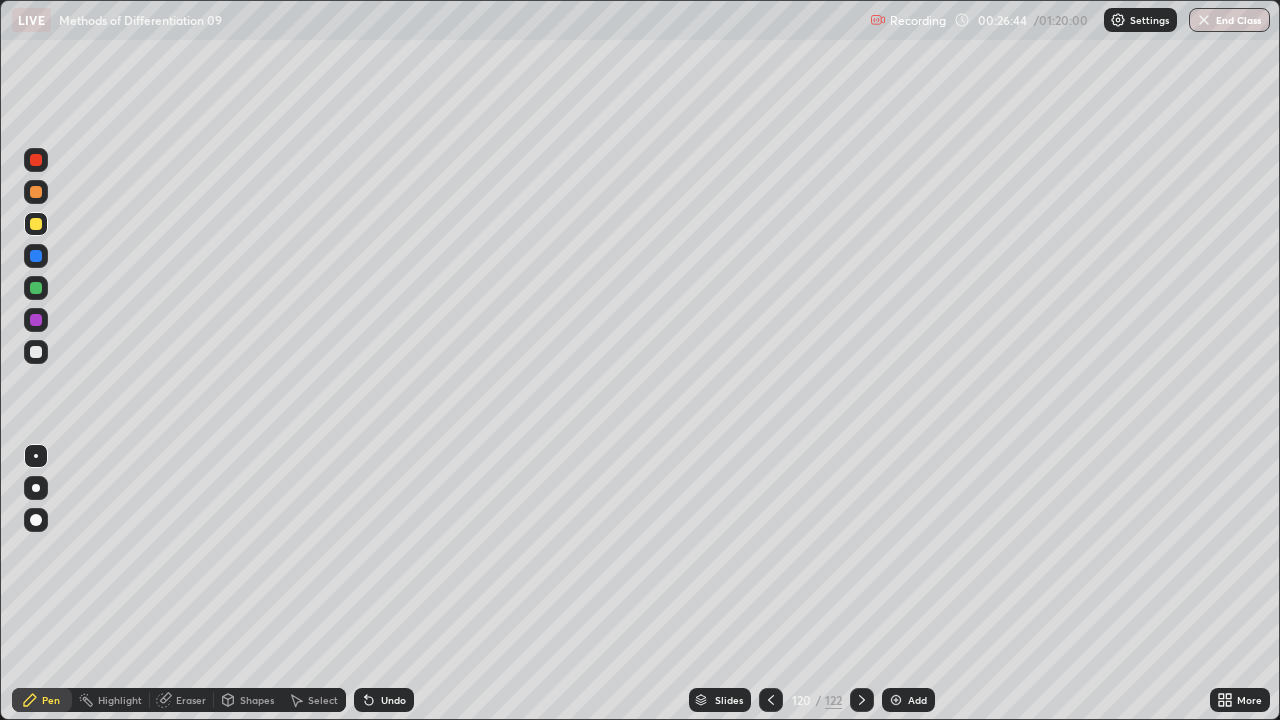 click on "Undo" at bounding box center [384, 700] 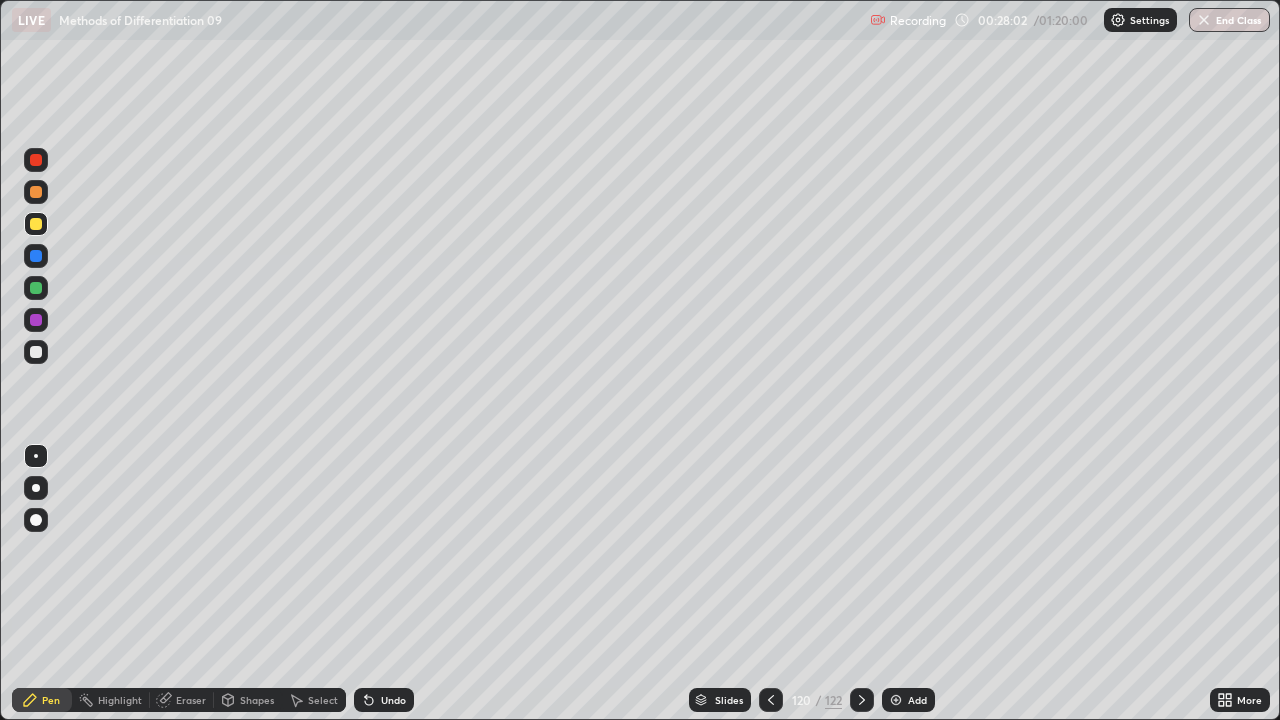 click at bounding box center (36, 320) 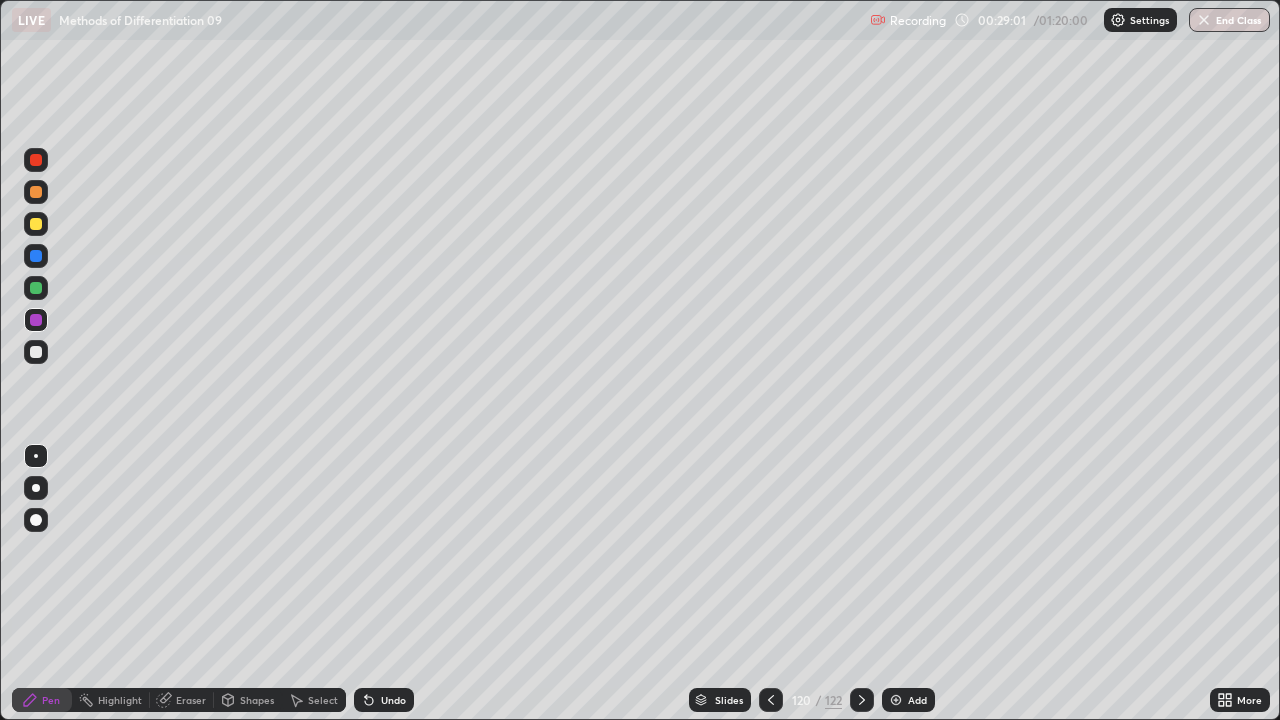 click on "Add" at bounding box center (908, 700) 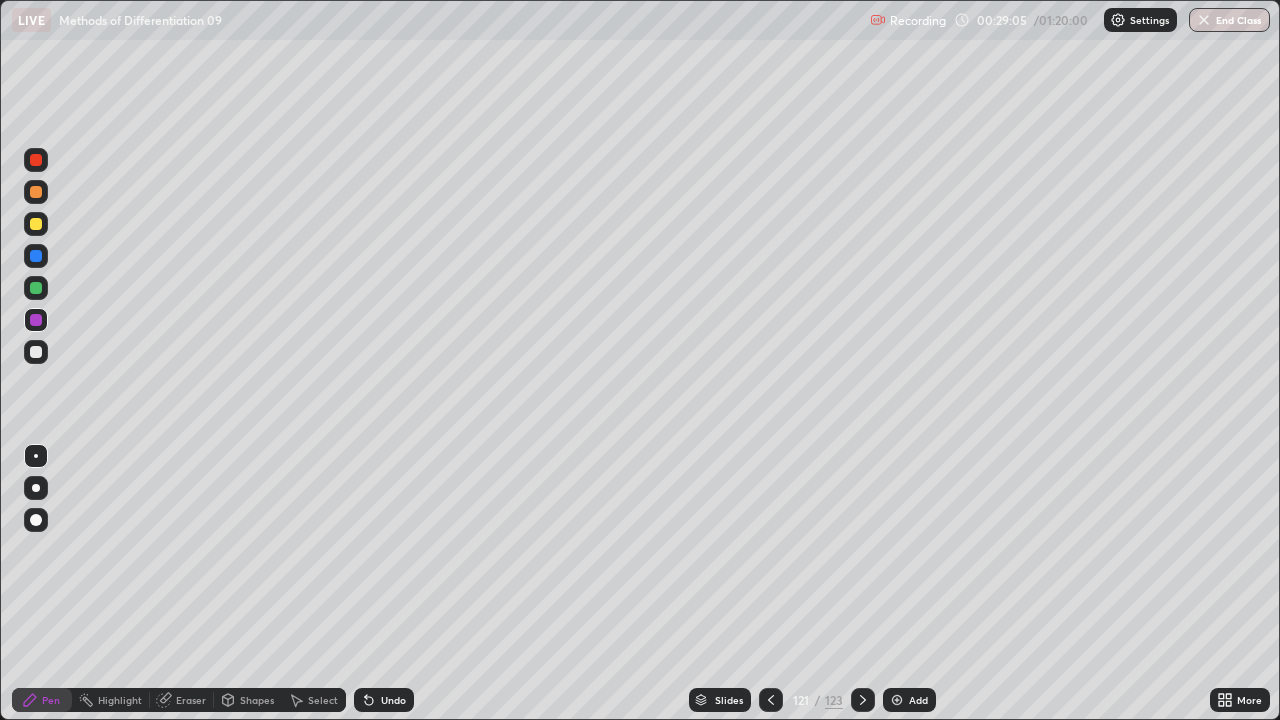 click at bounding box center (36, 288) 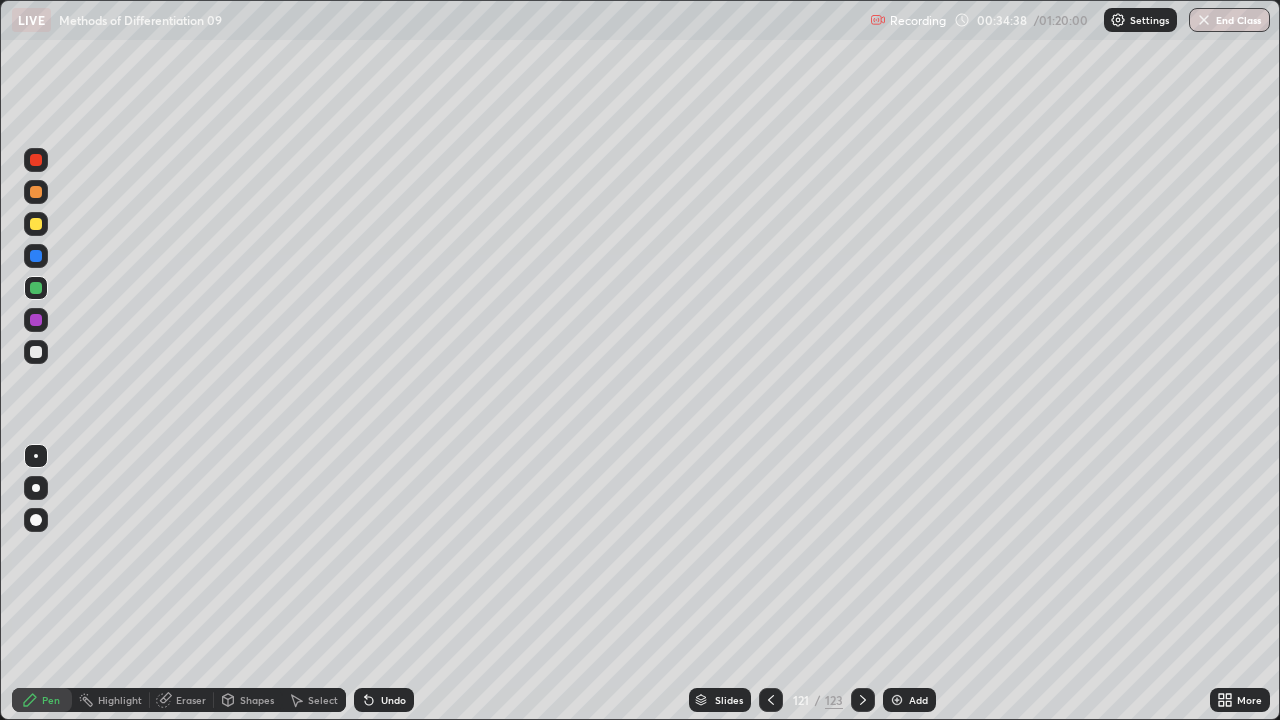 click at bounding box center (36, 224) 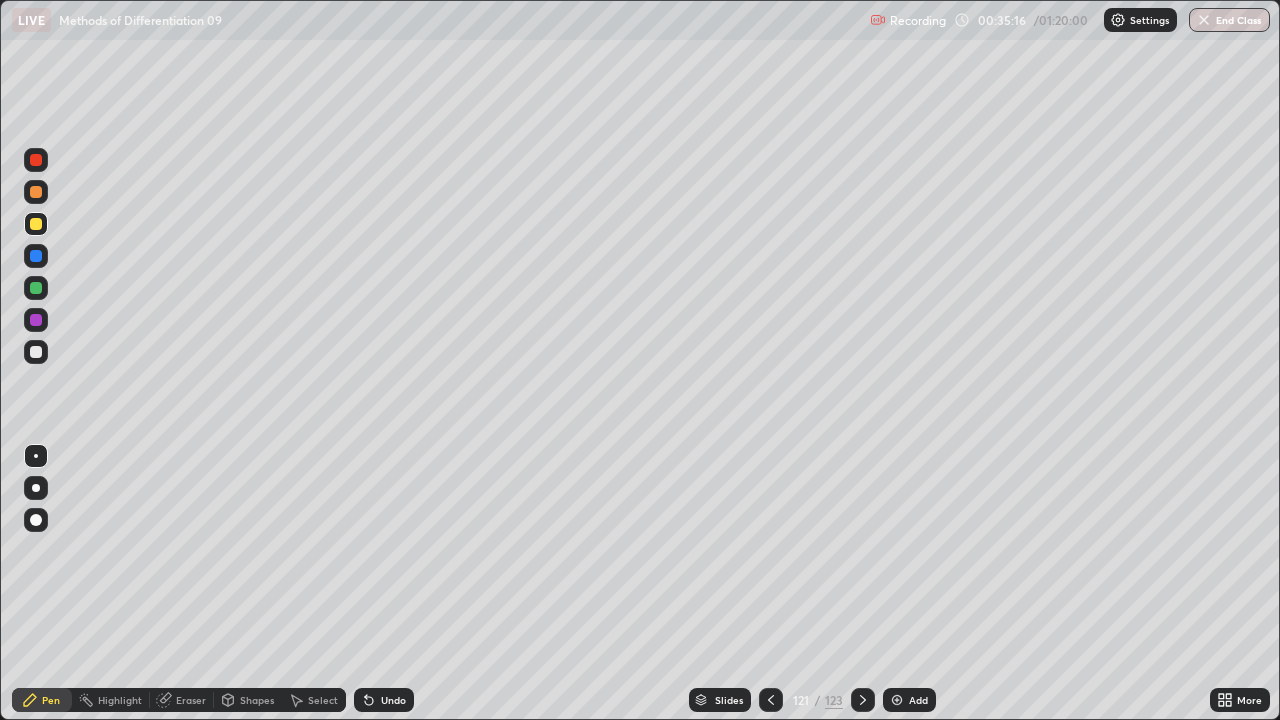 click on "Undo" at bounding box center [384, 700] 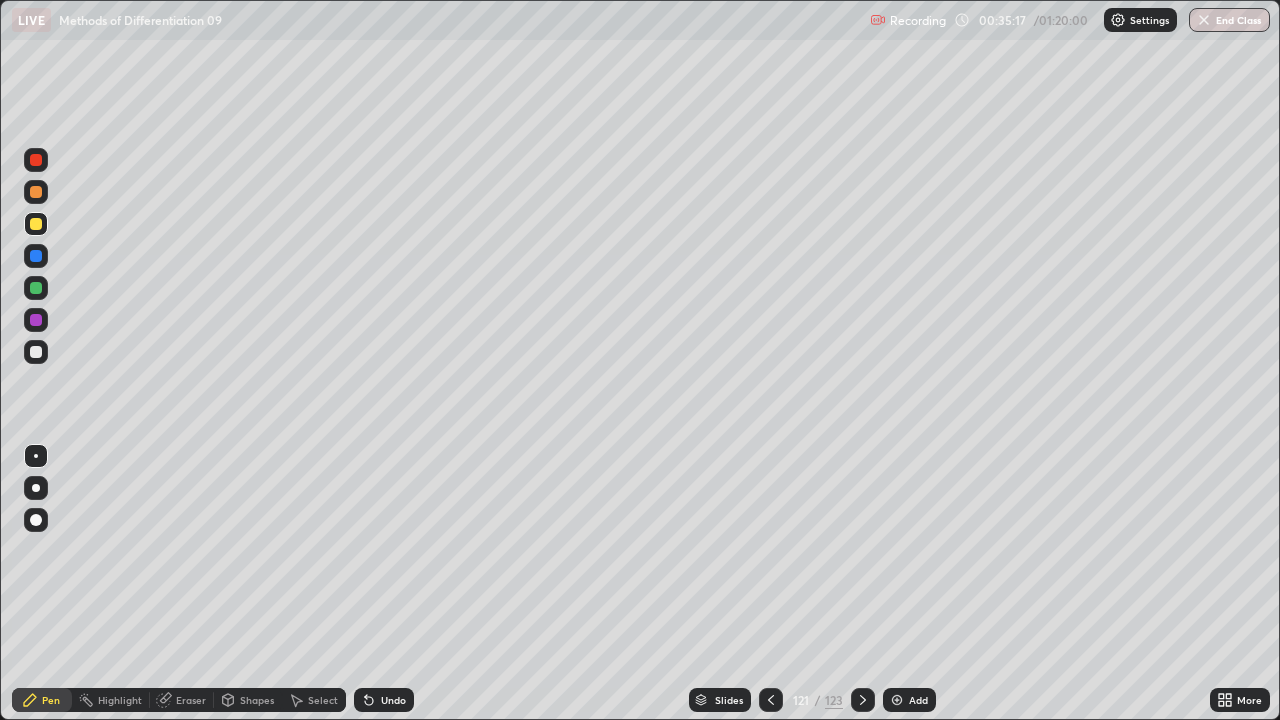 click on "Eraser" at bounding box center (191, 700) 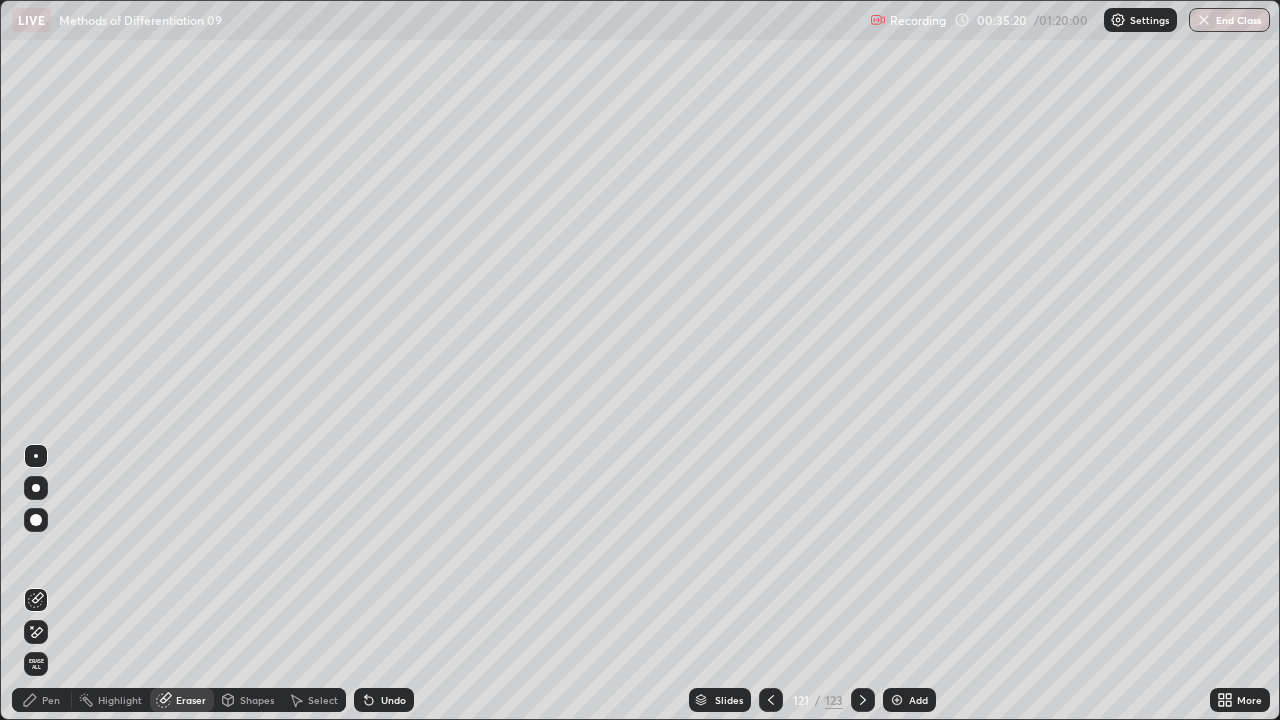 click on "Pen" at bounding box center (42, 700) 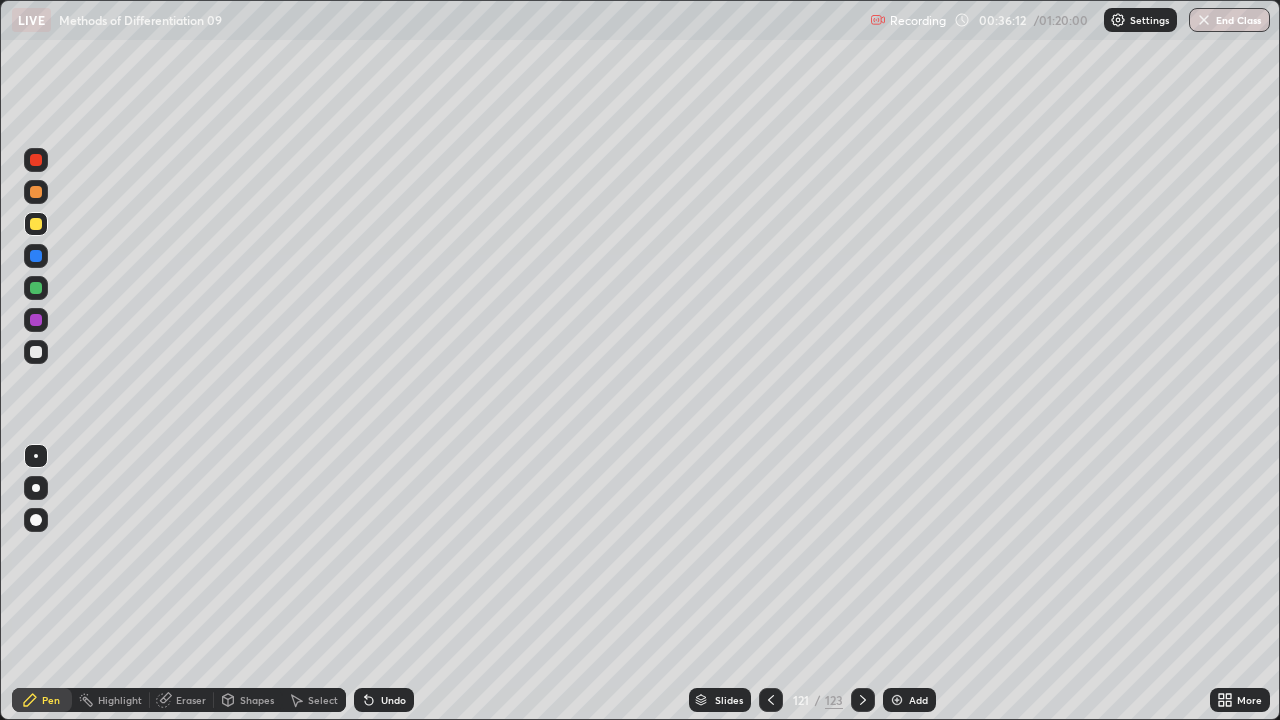 click on "Add" at bounding box center (909, 700) 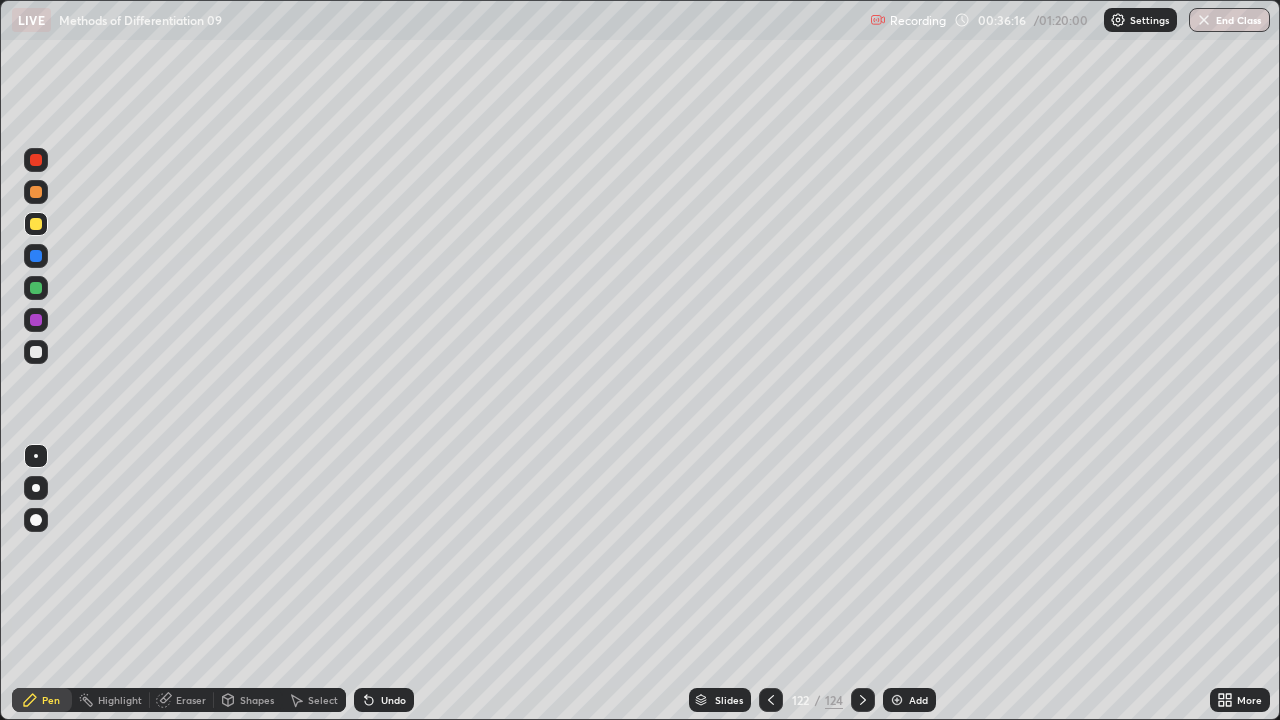 click at bounding box center [36, 352] 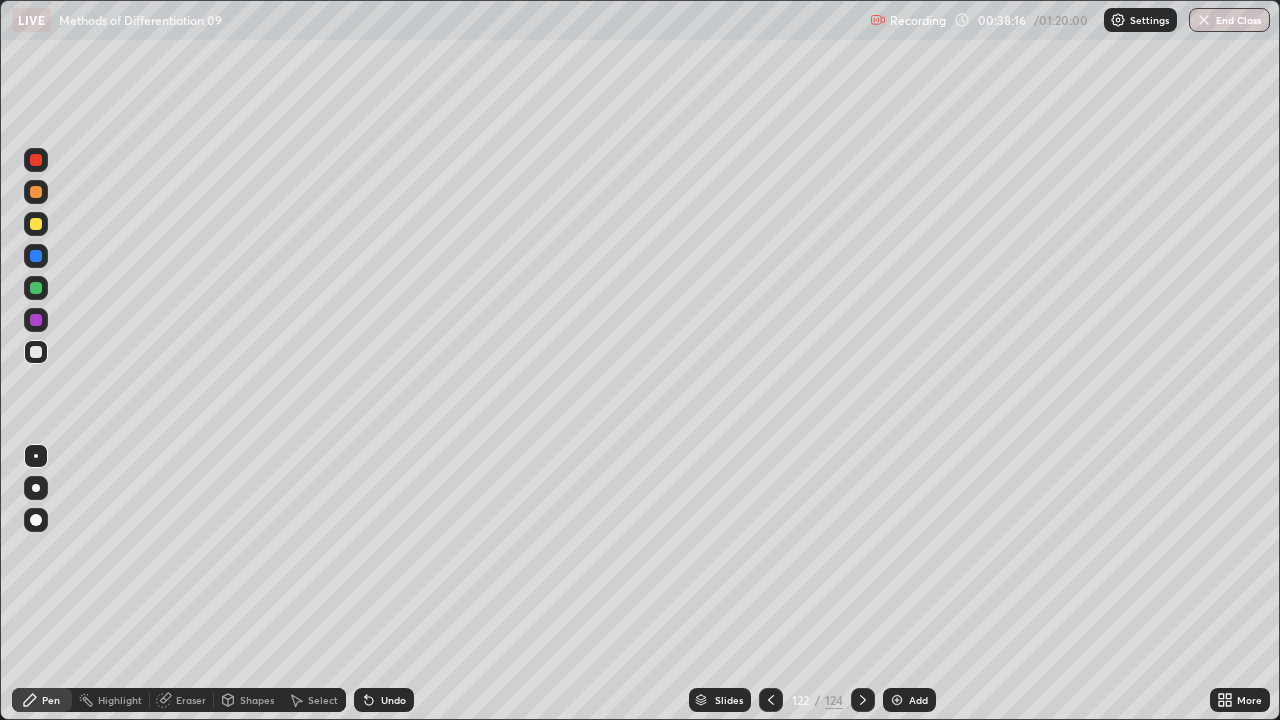 click at bounding box center [36, 224] 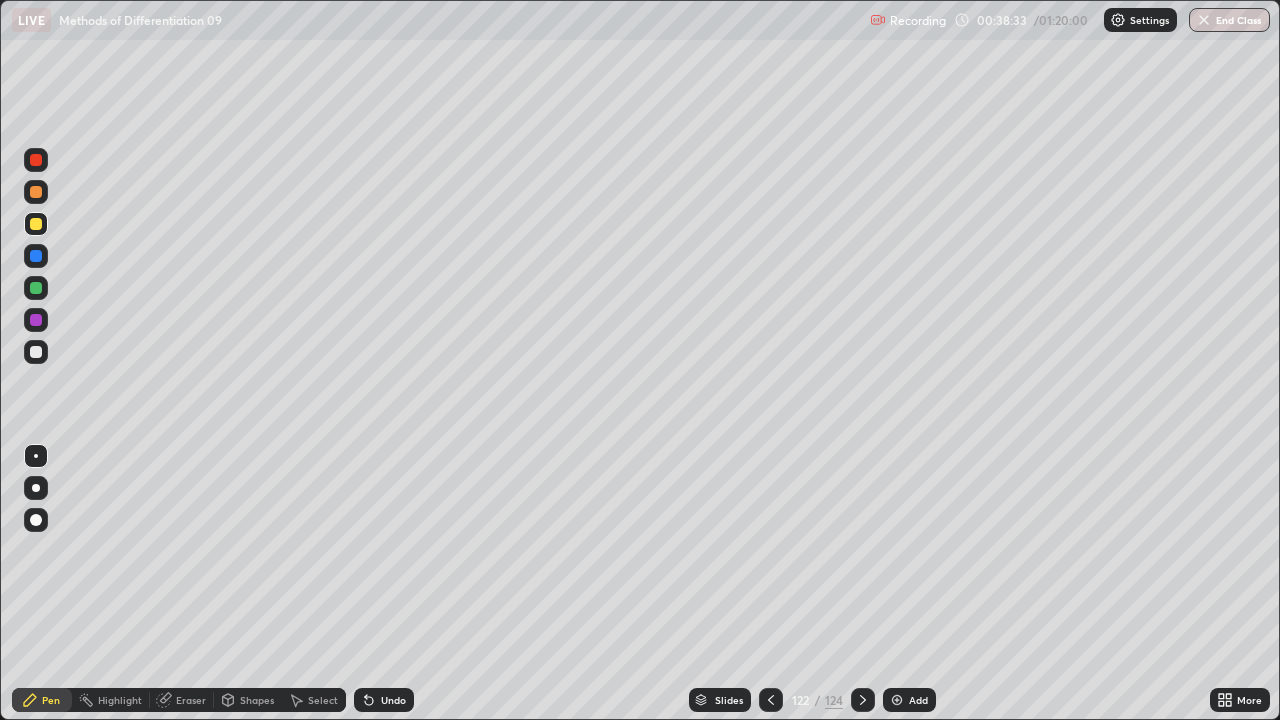 click on "Undo" at bounding box center [393, 700] 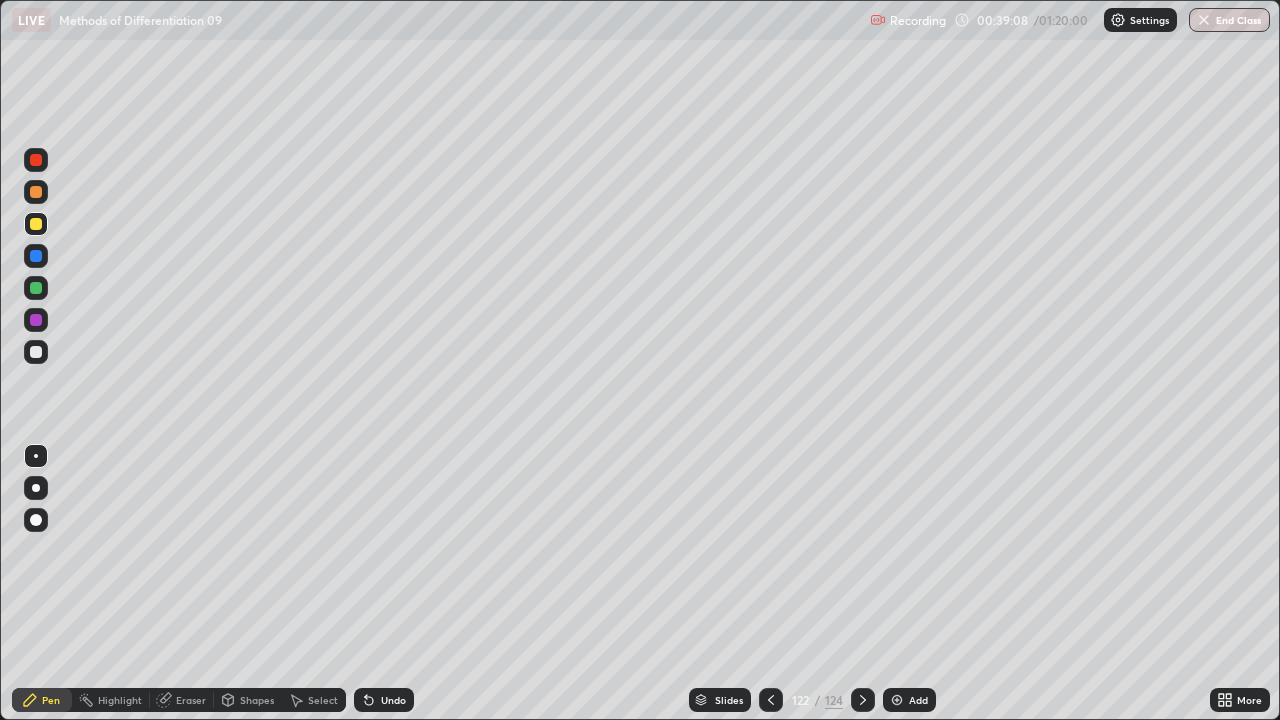 click at bounding box center [36, 192] 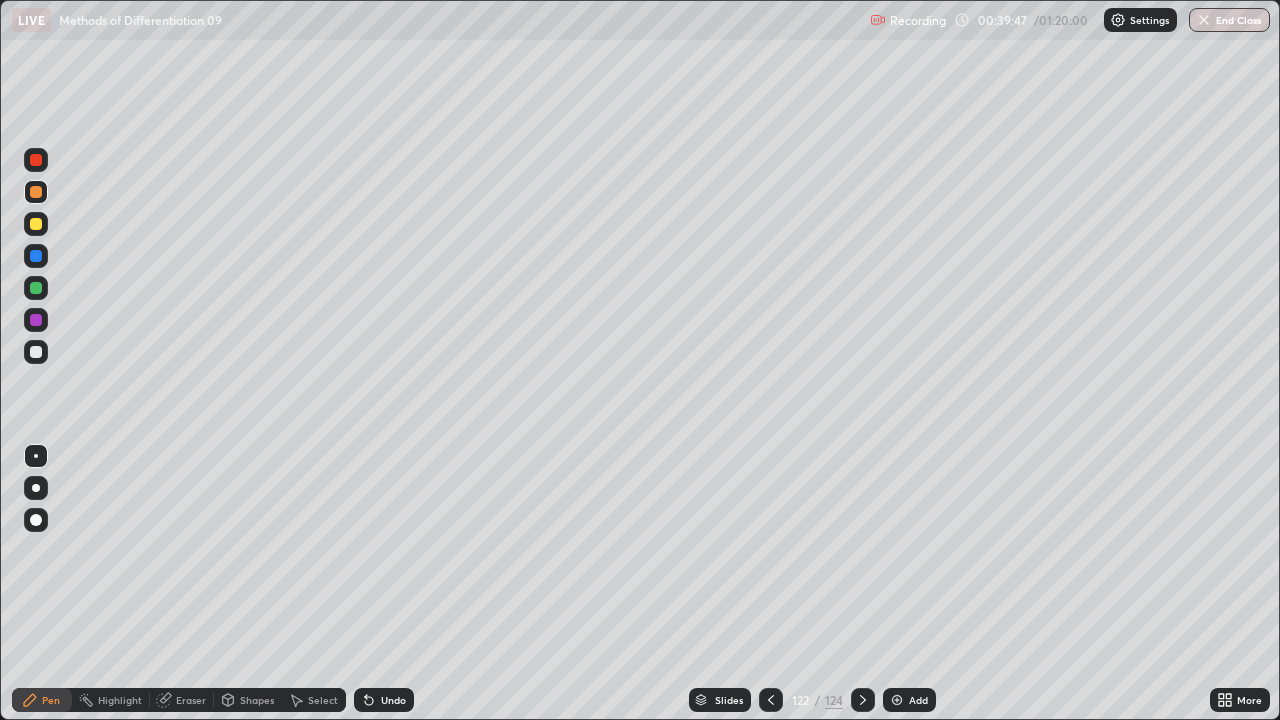 click on "Undo" at bounding box center (393, 700) 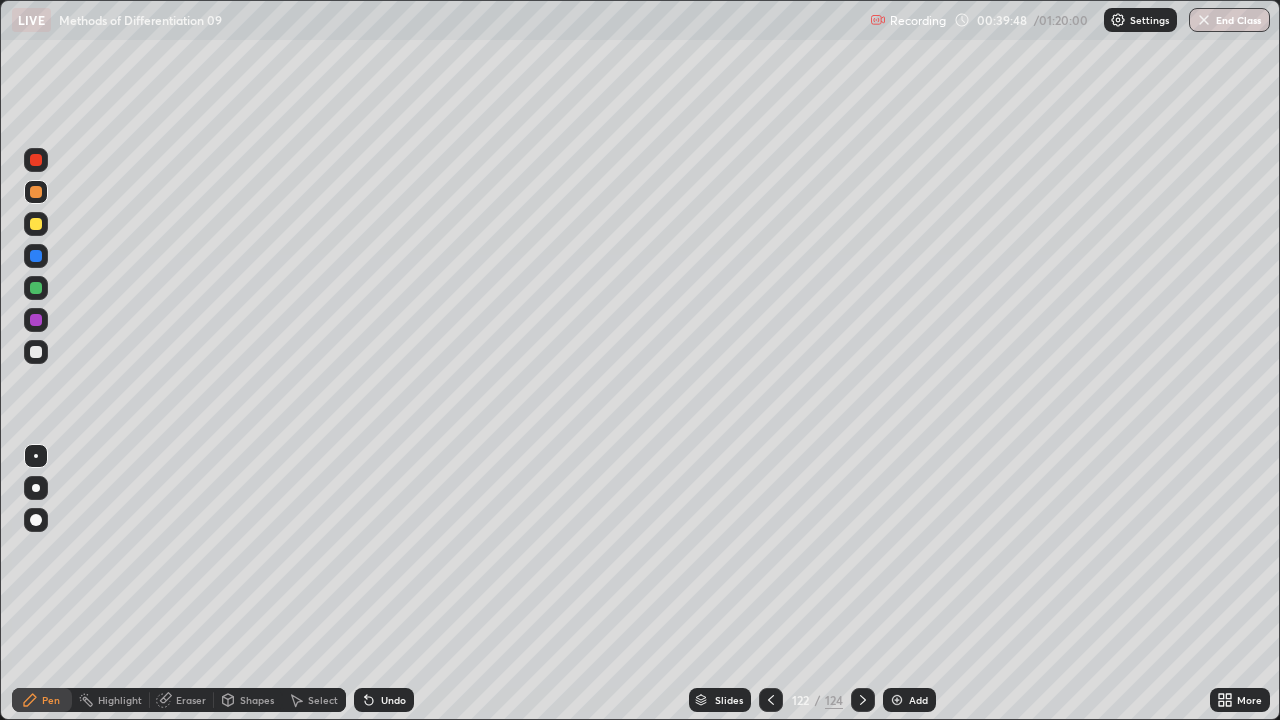 click on "Undo" at bounding box center [393, 700] 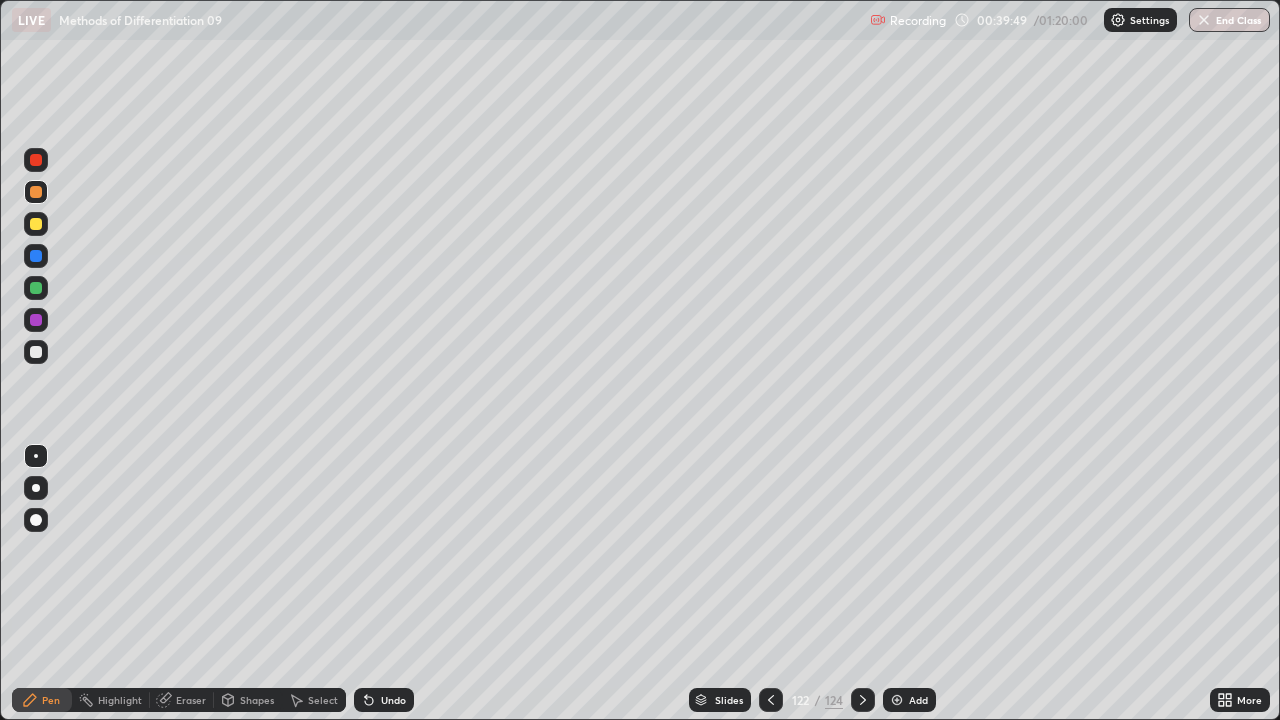 click on "Undo" at bounding box center [393, 700] 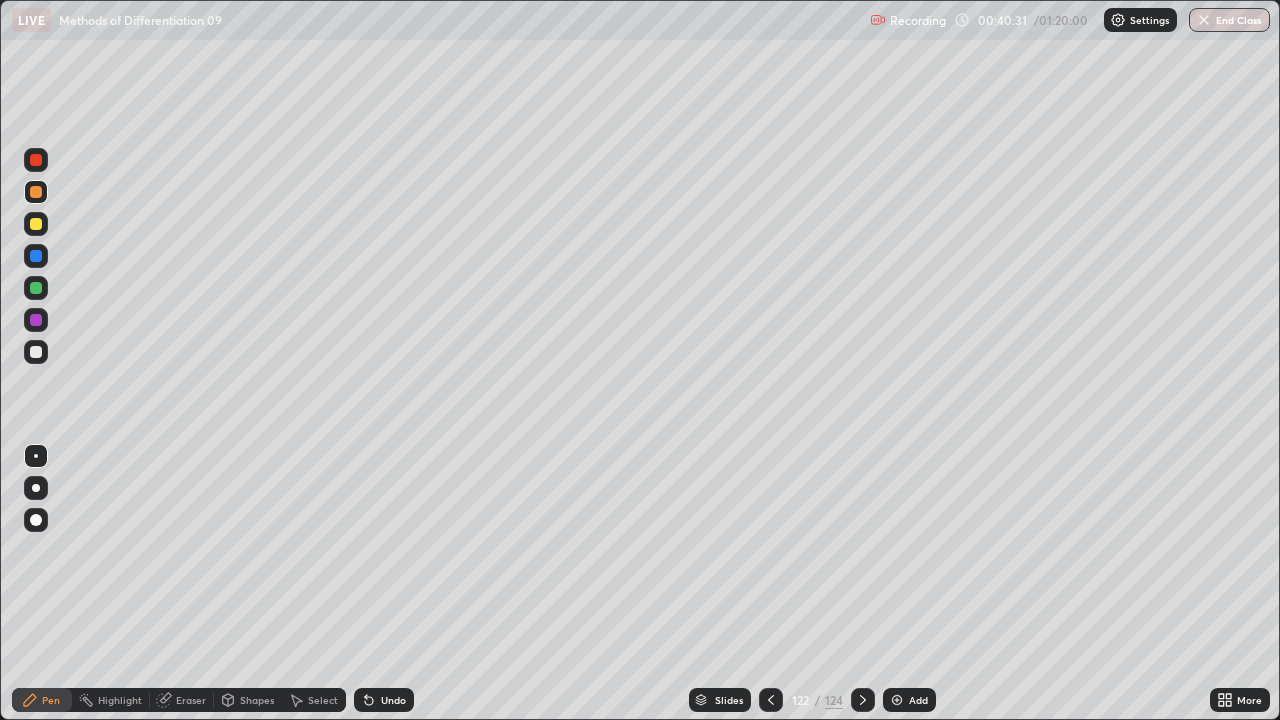 click on "Undo" at bounding box center [393, 700] 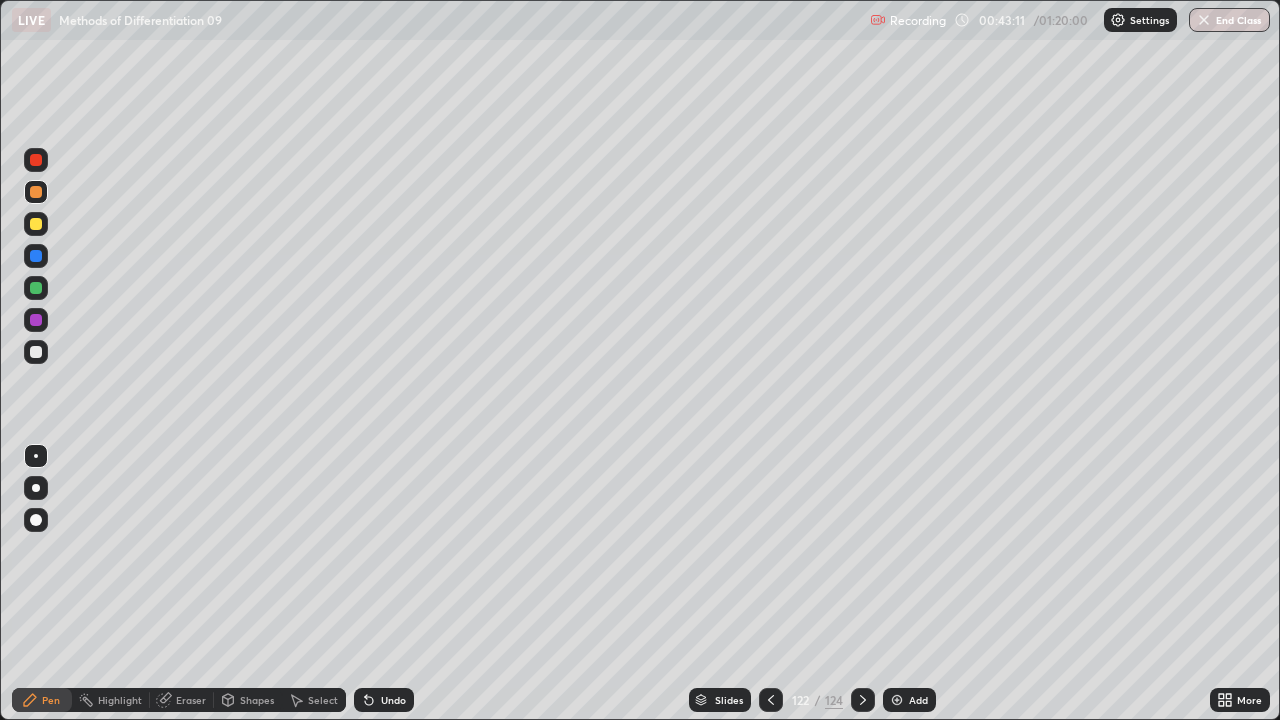 click at bounding box center [36, 256] 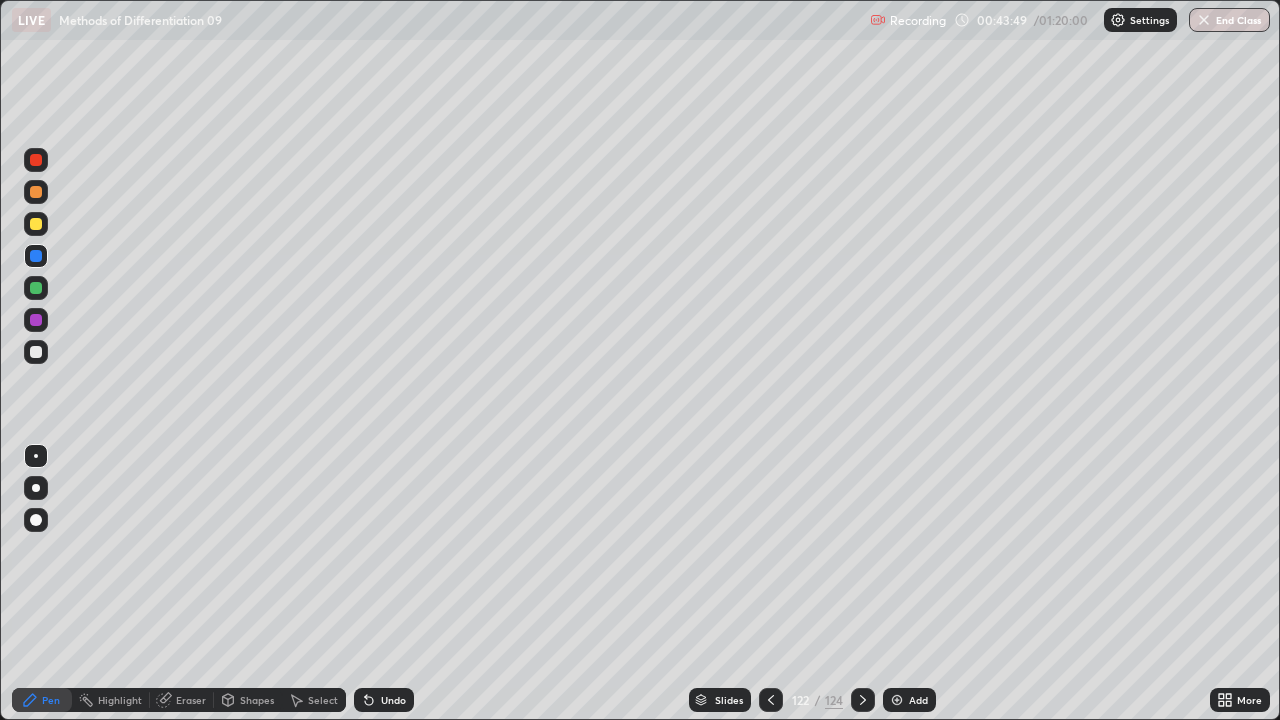 click on "Add" at bounding box center [909, 700] 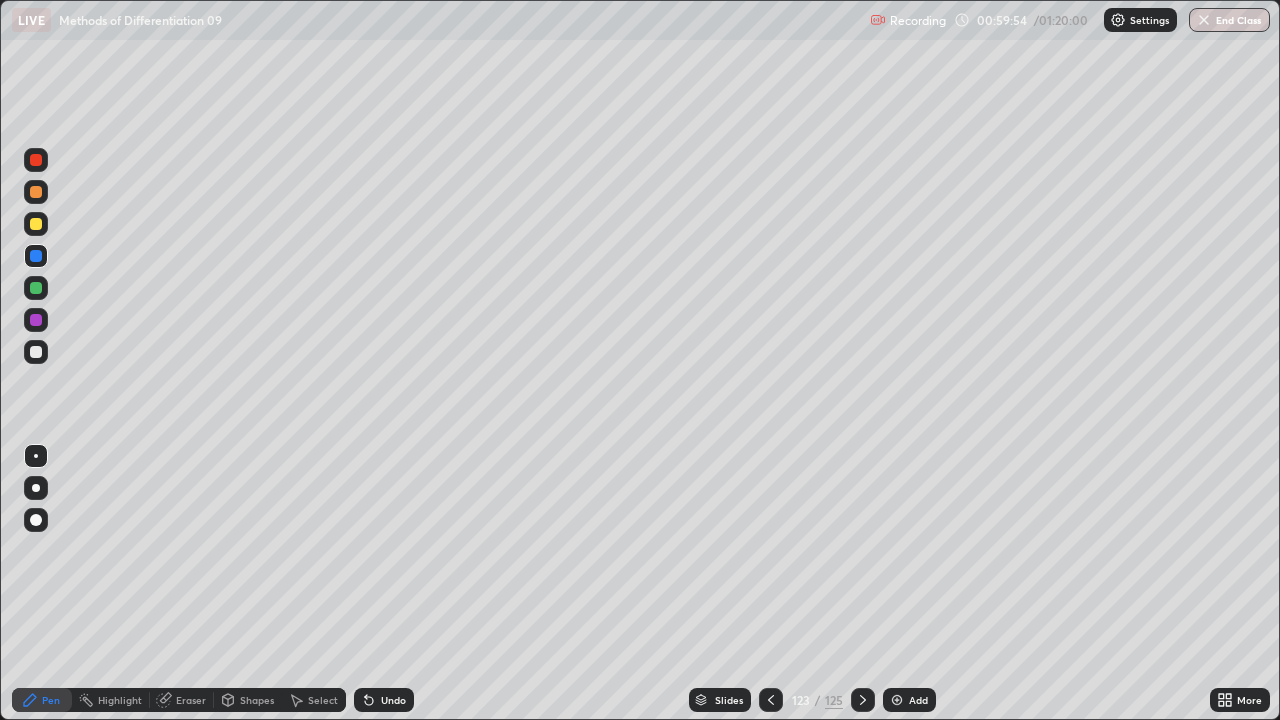 click at bounding box center [36, 224] 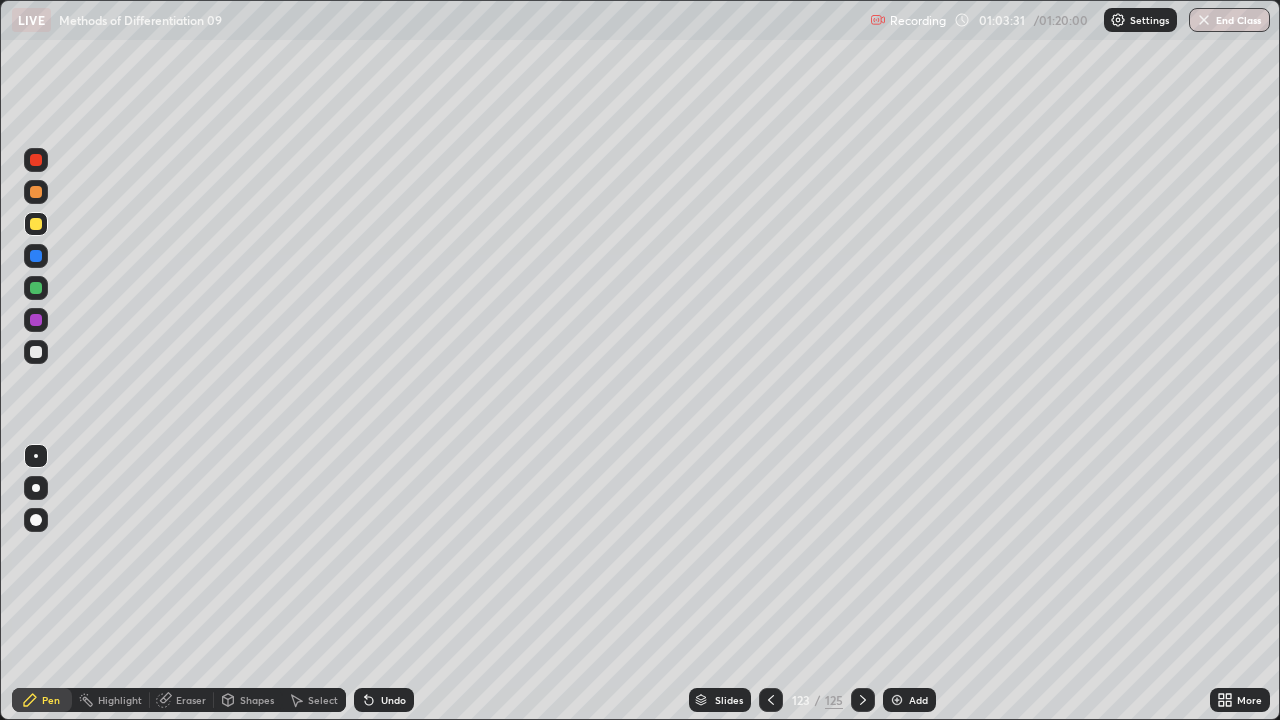 click on "Add" at bounding box center (909, 700) 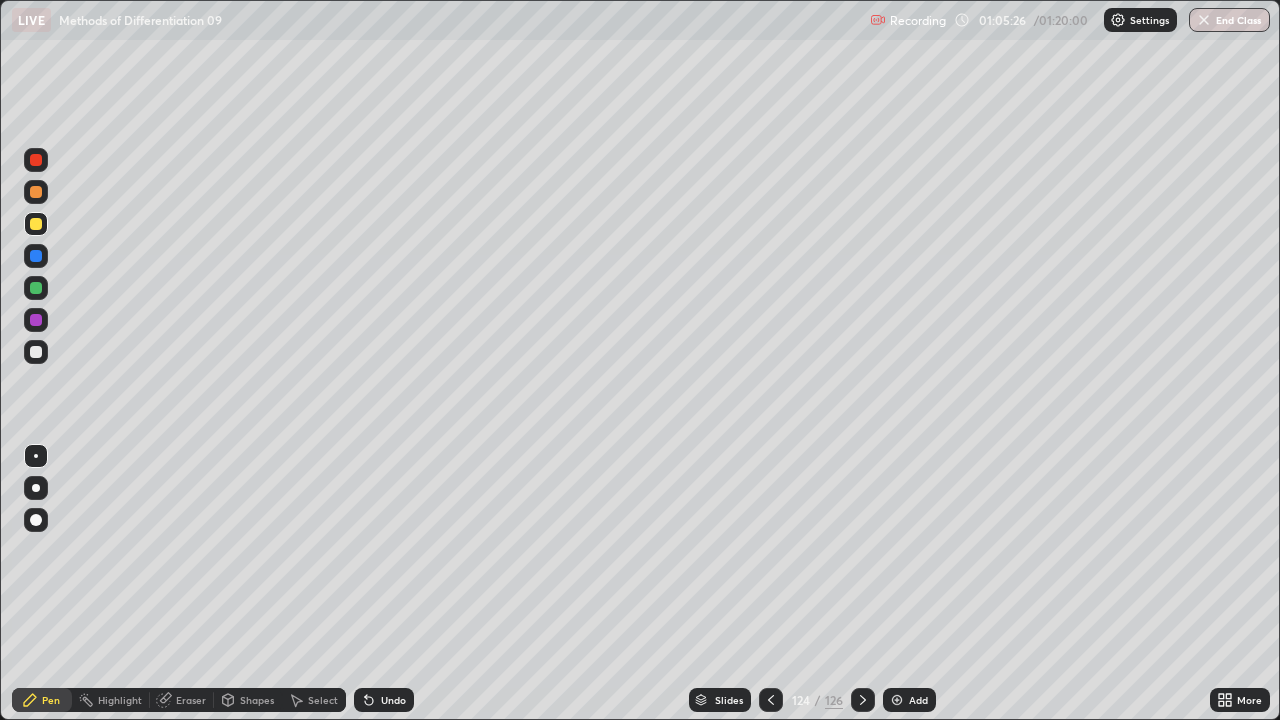 click at bounding box center (36, 256) 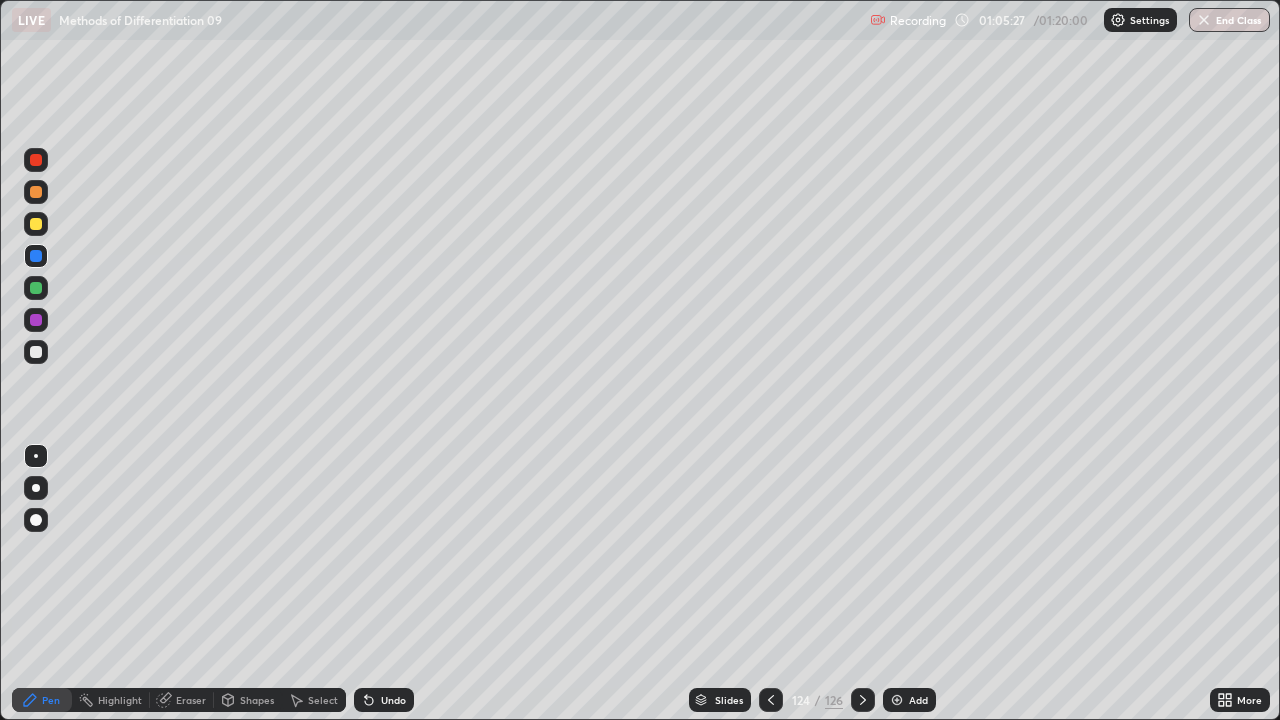 click at bounding box center [36, 288] 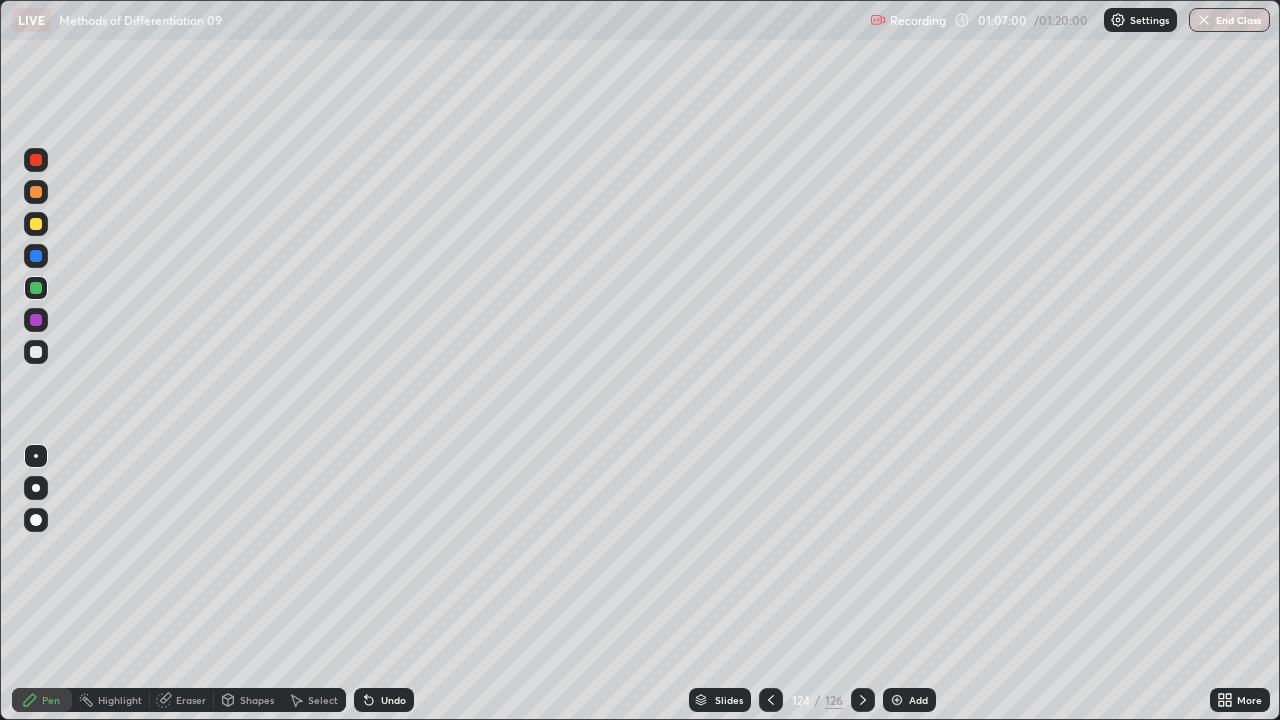 click on "Add" at bounding box center [909, 700] 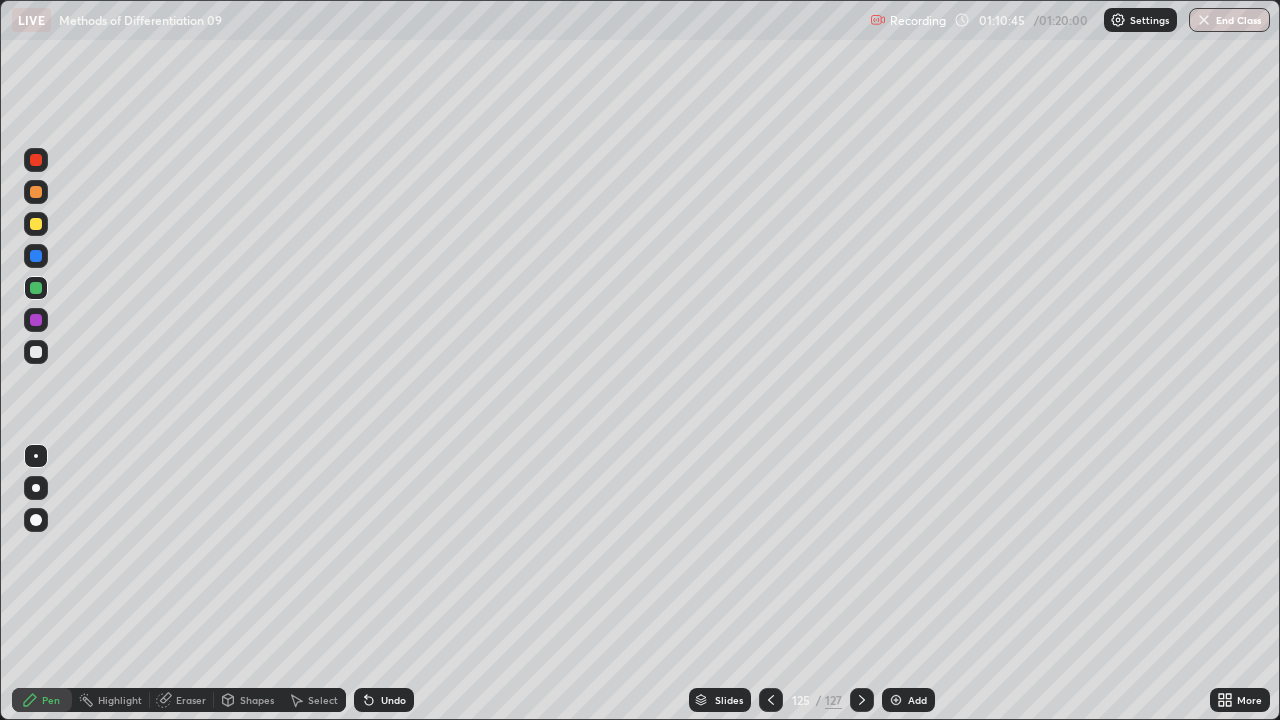 click at bounding box center (36, 352) 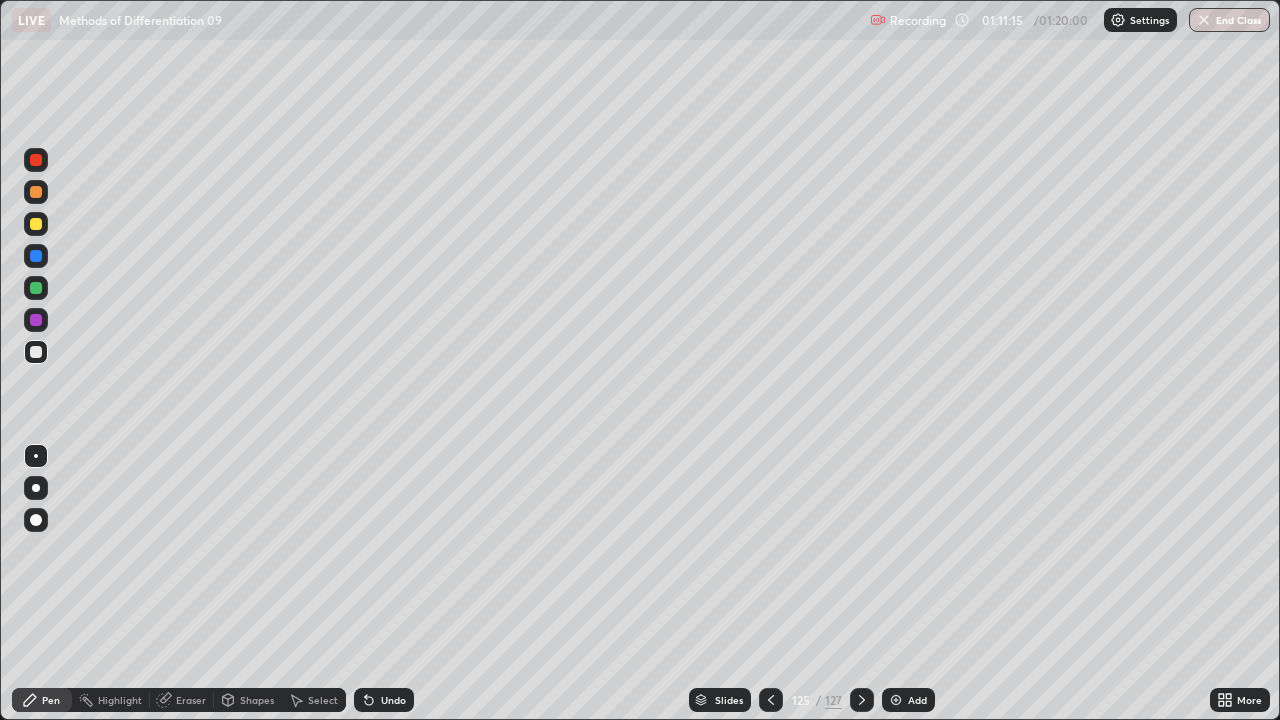 click at bounding box center (36, 288) 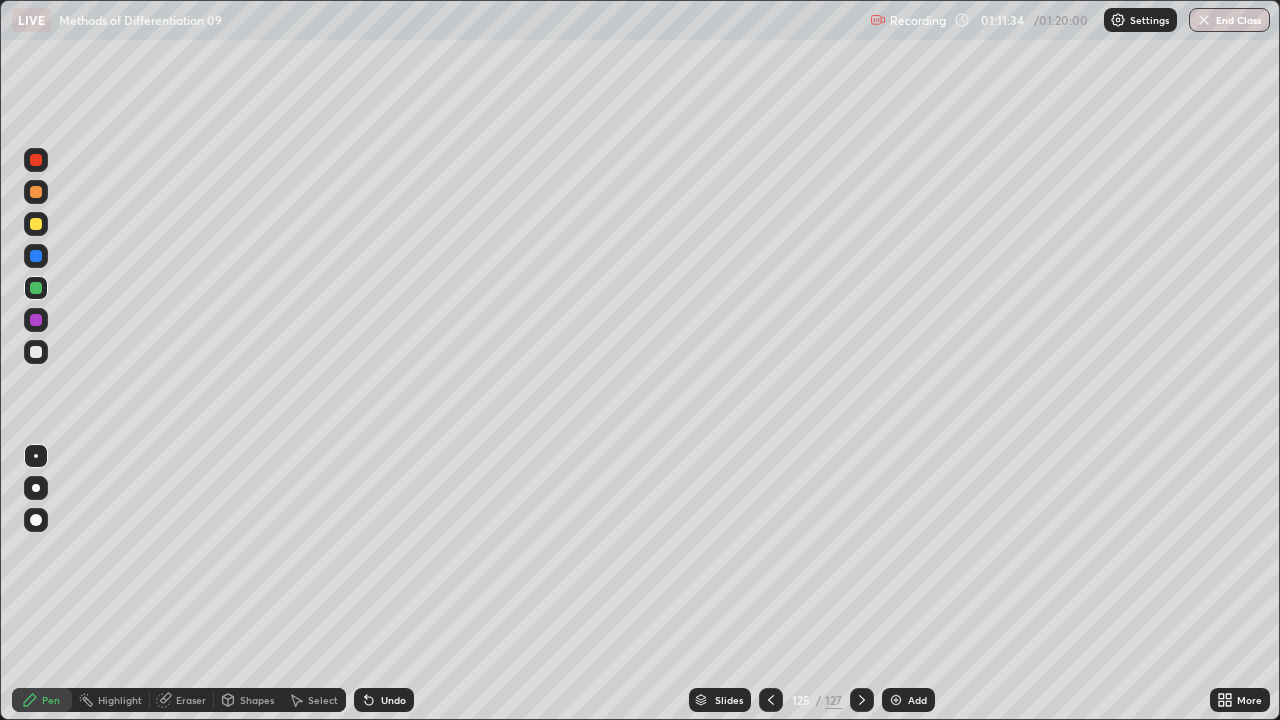 click at bounding box center (36, 320) 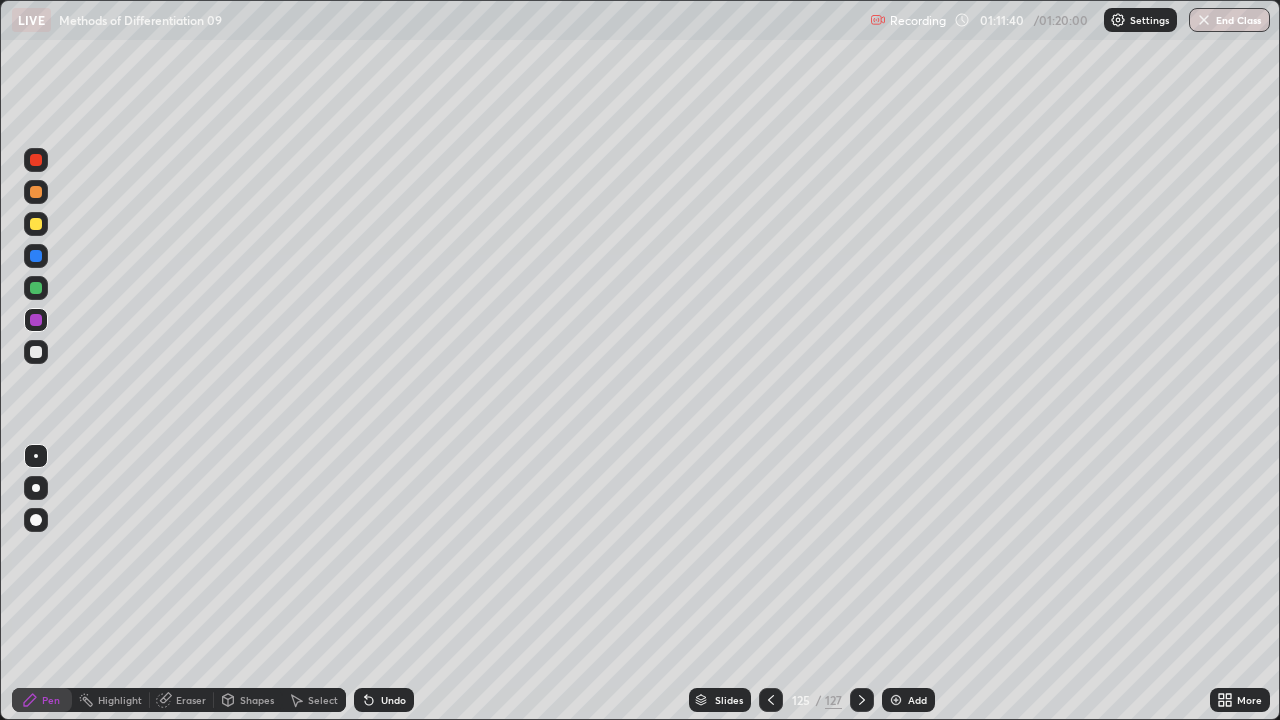 click 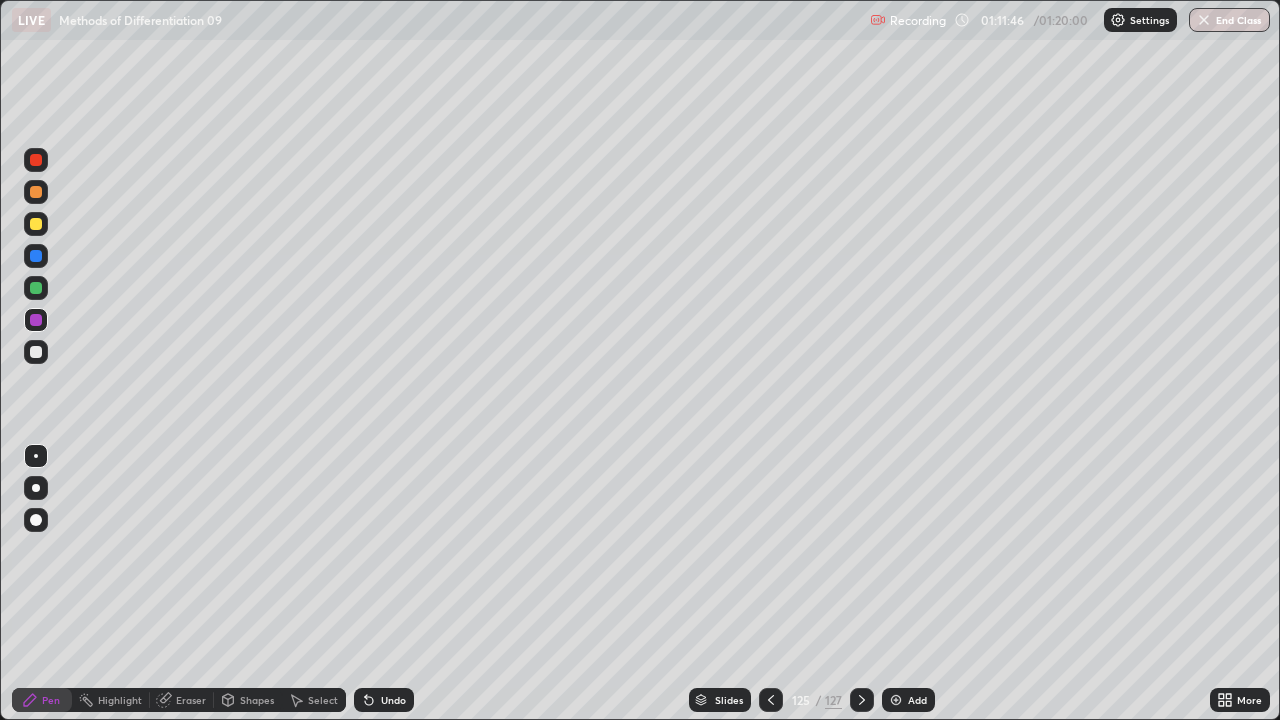 click on "Undo" at bounding box center [393, 700] 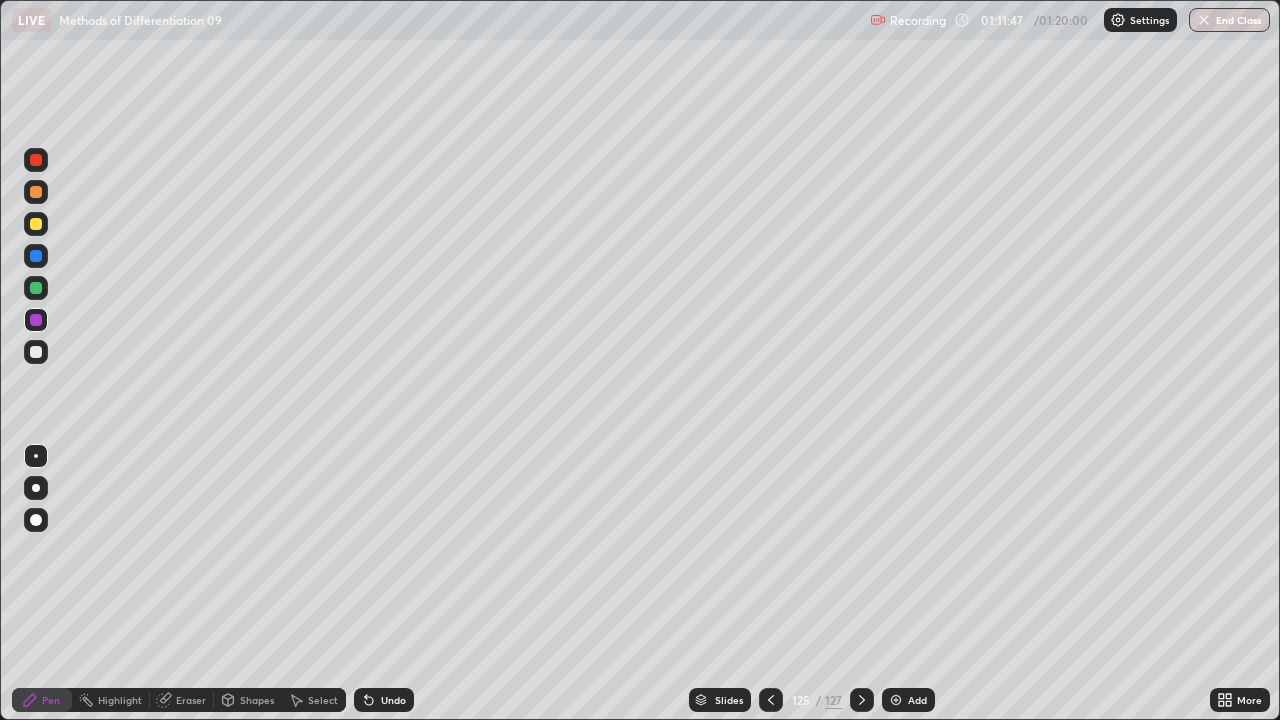 click on "Undo" at bounding box center [393, 700] 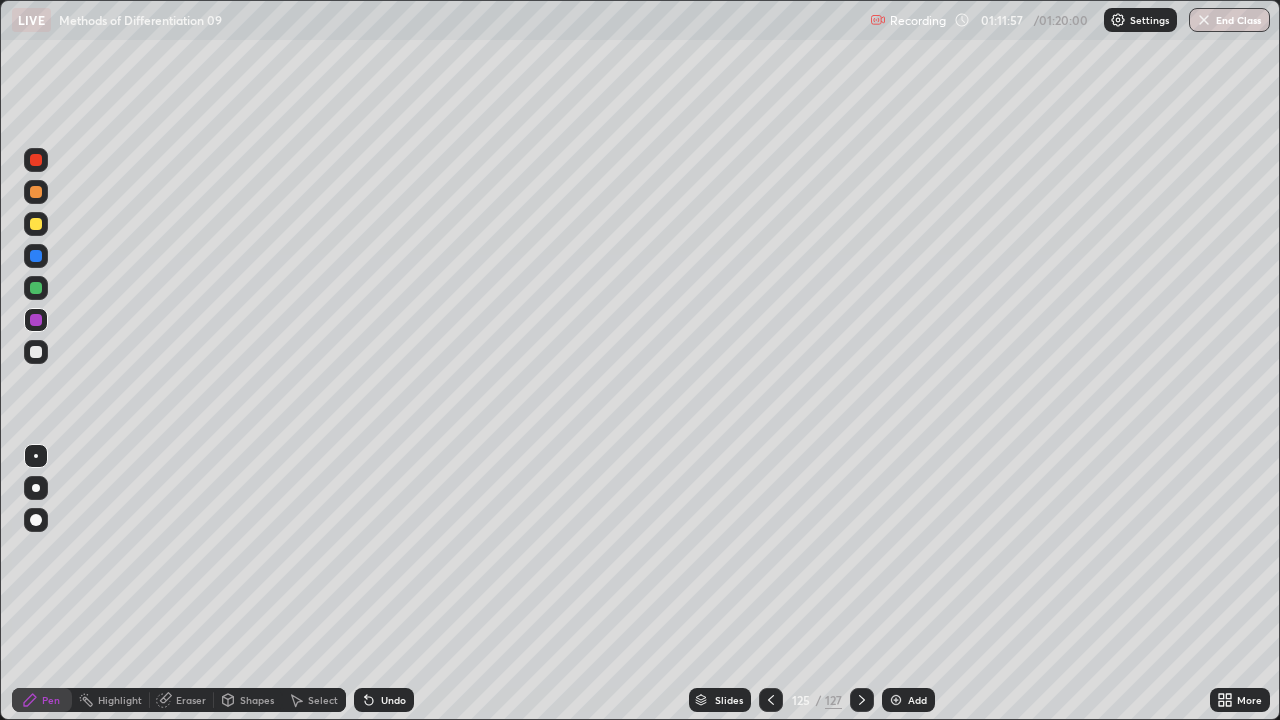 click at bounding box center [36, 256] 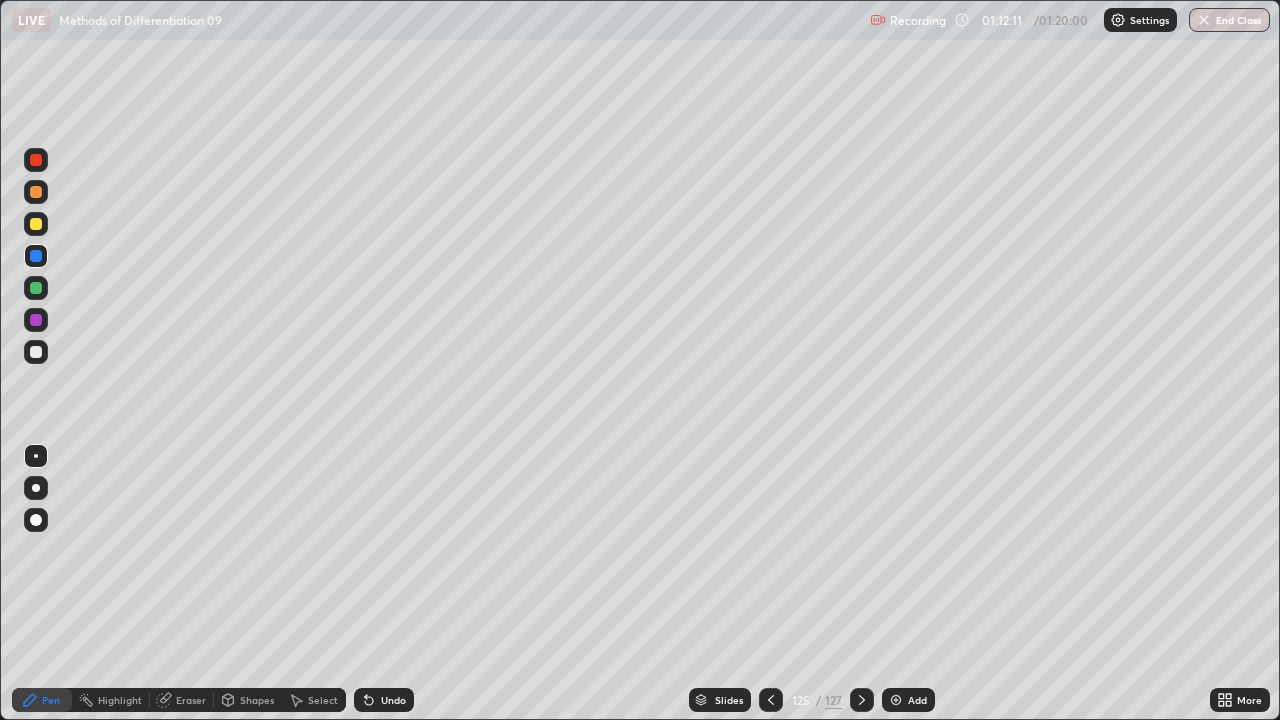 click at bounding box center (36, 352) 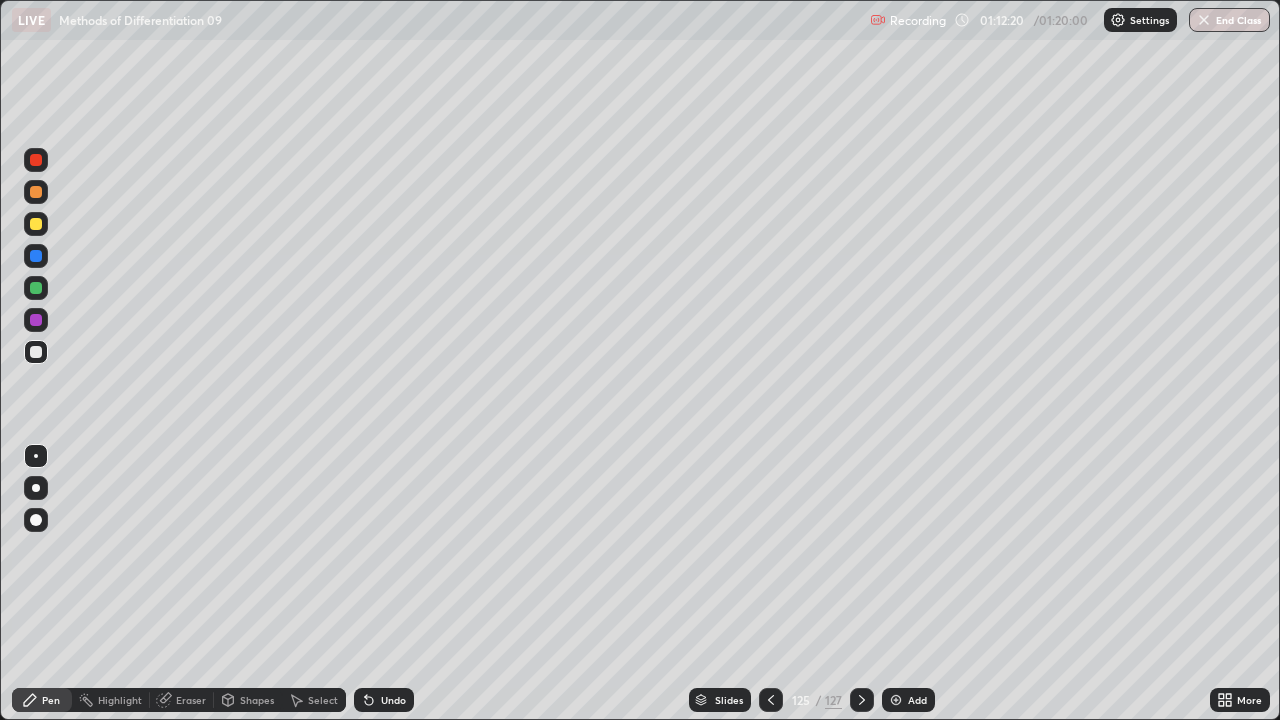click on "Undo" at bounding box center (393, 700) 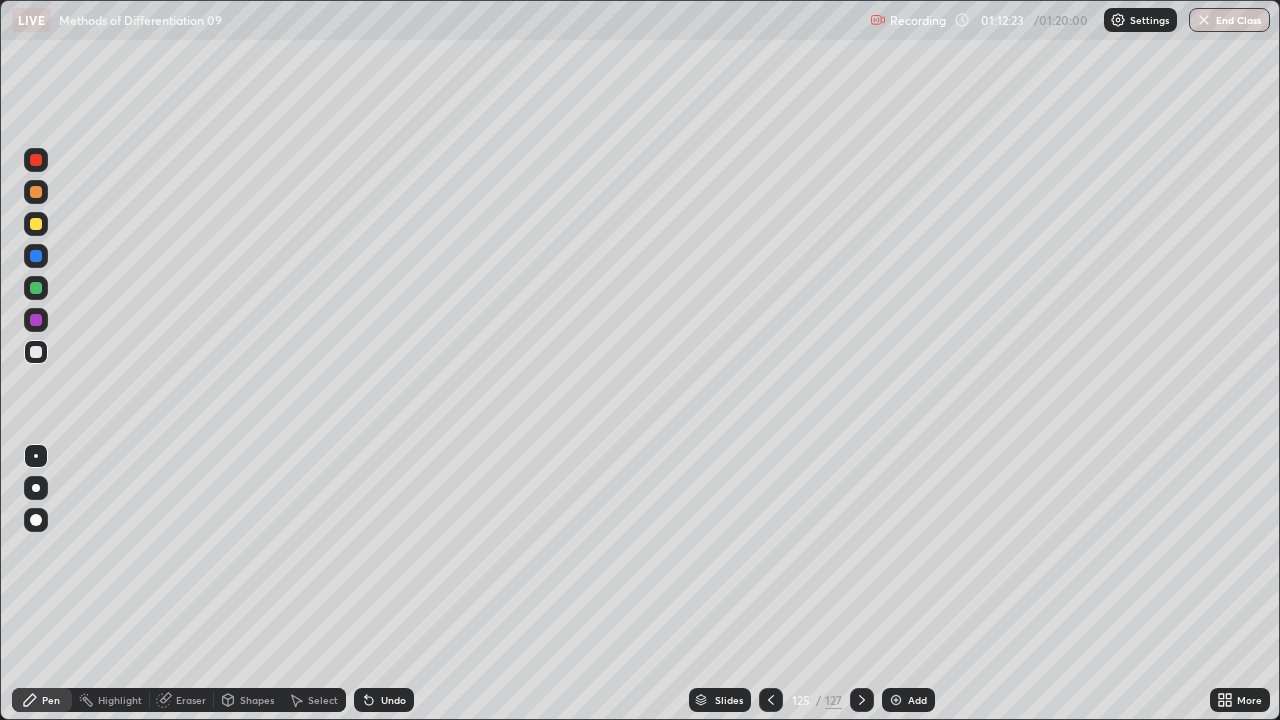 click at bounding box center [36, 224] 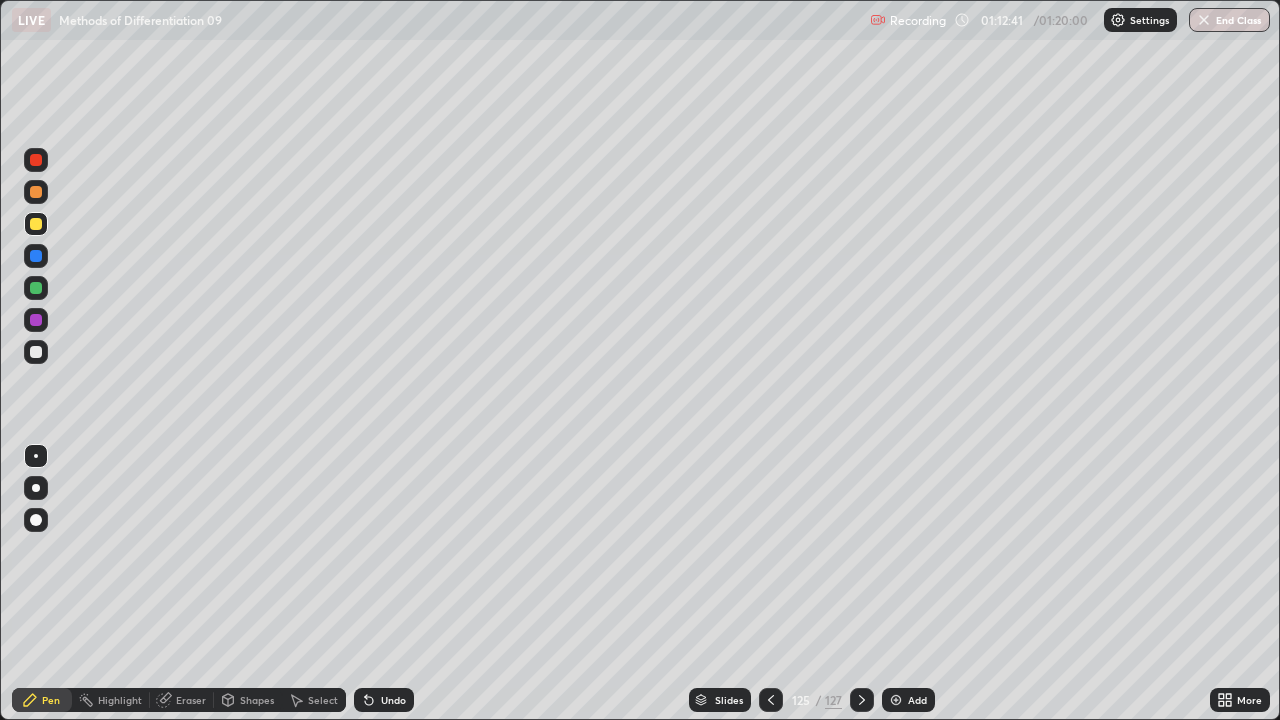 click at bounding box center [36, 256] 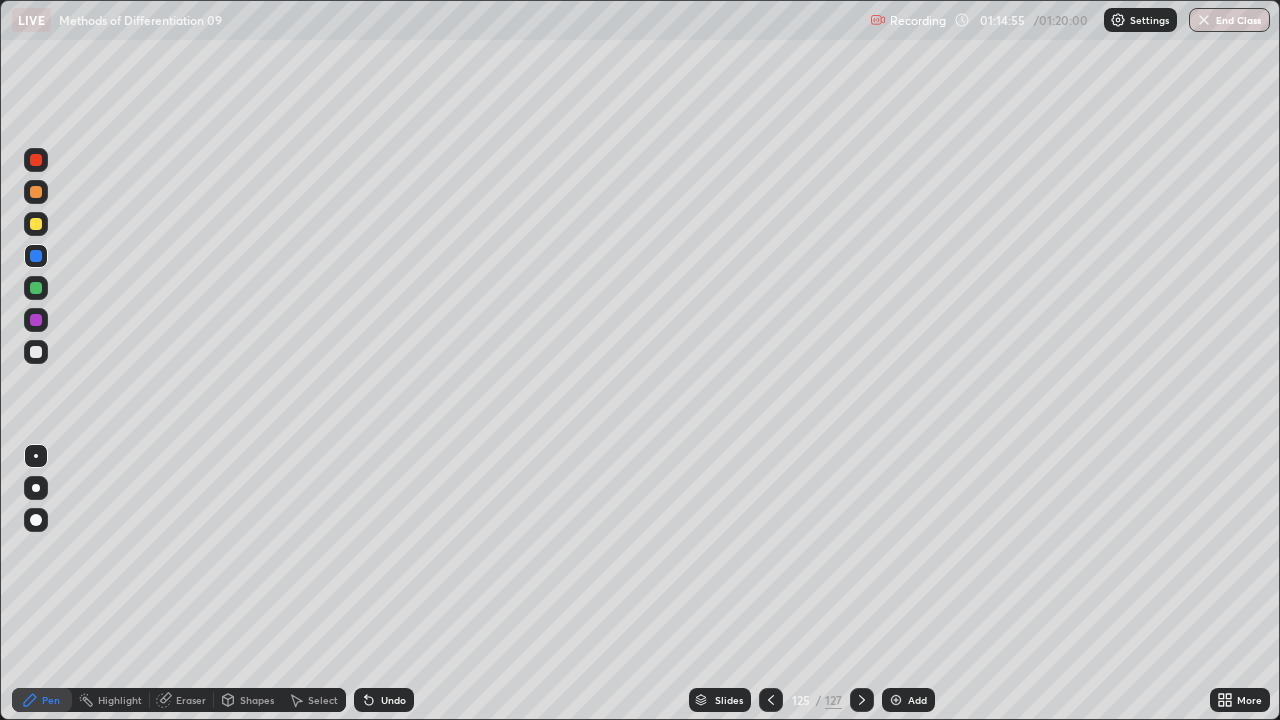 click at bounding box center (36, 352) 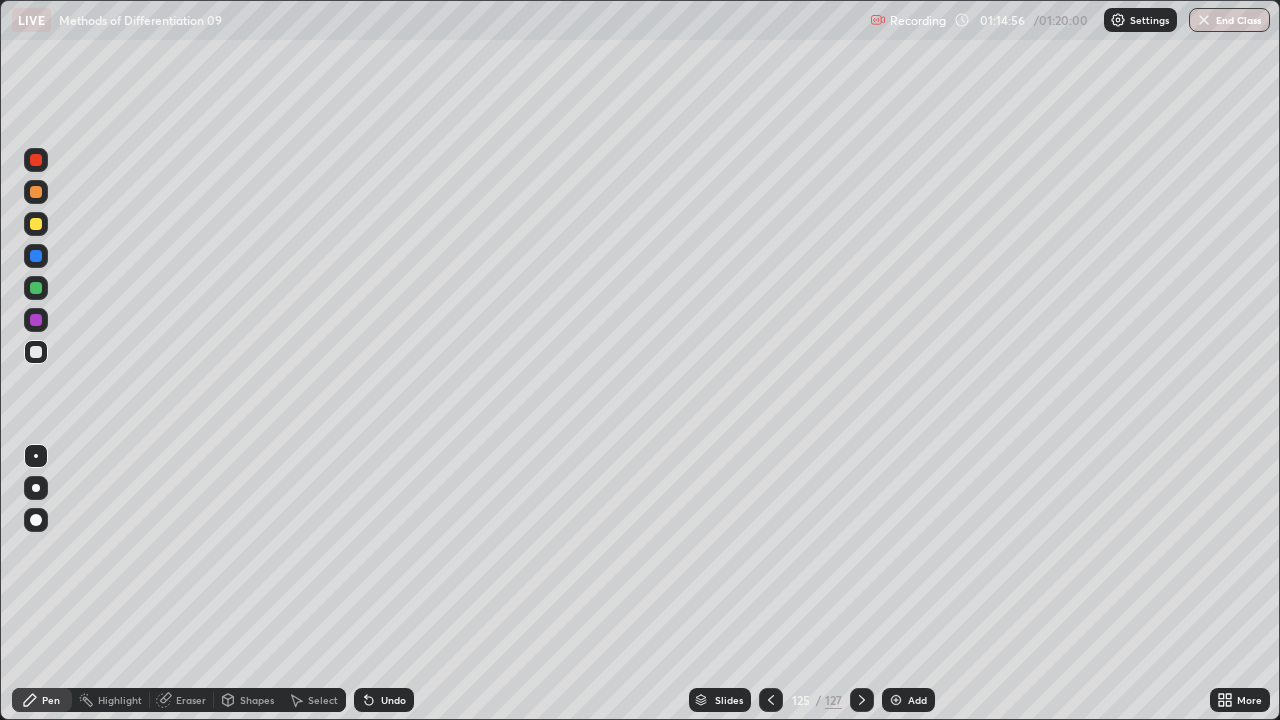 click at bounding box center (896, 700) 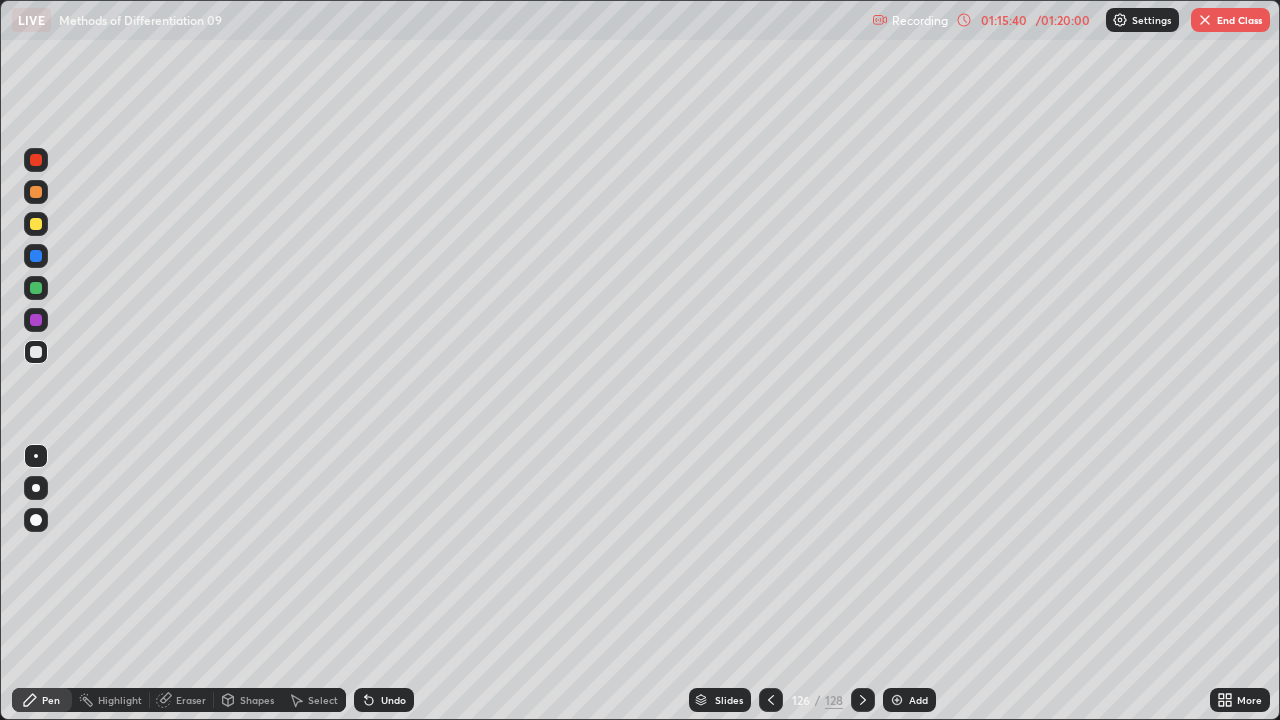 click at bounding box center [36, 288] 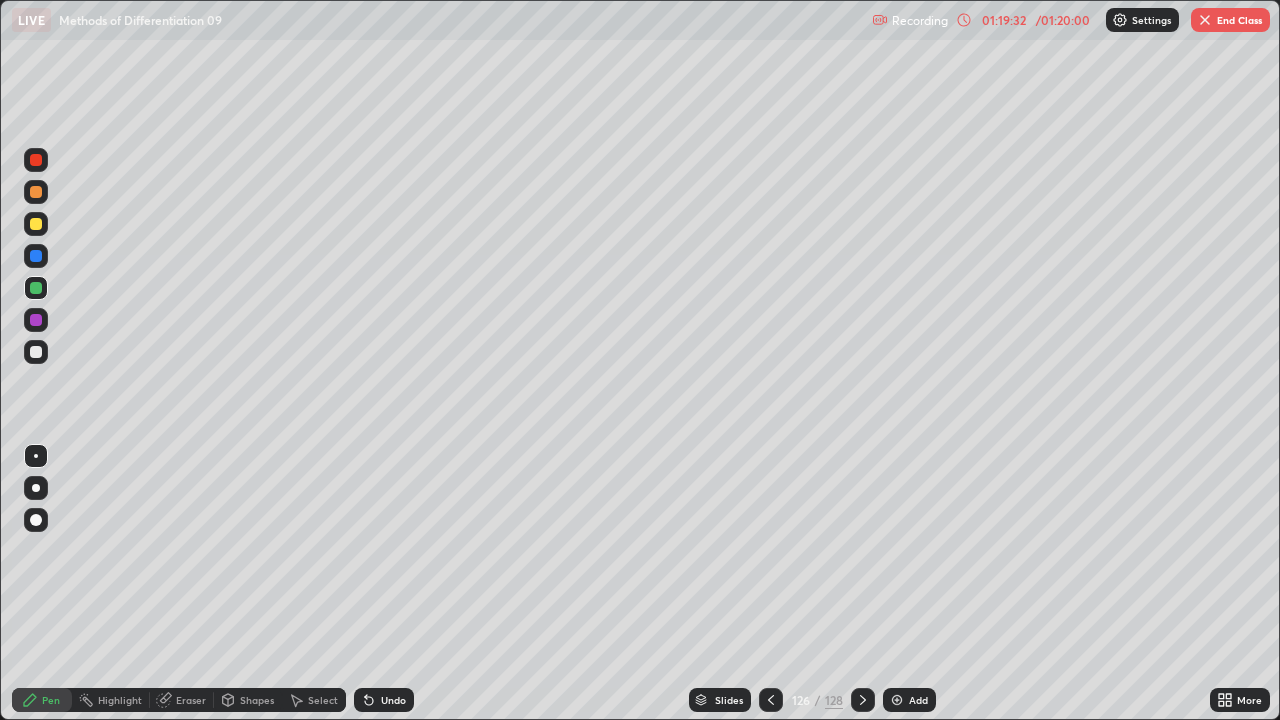 click on "End Class" at bounding box center [1230, 20] 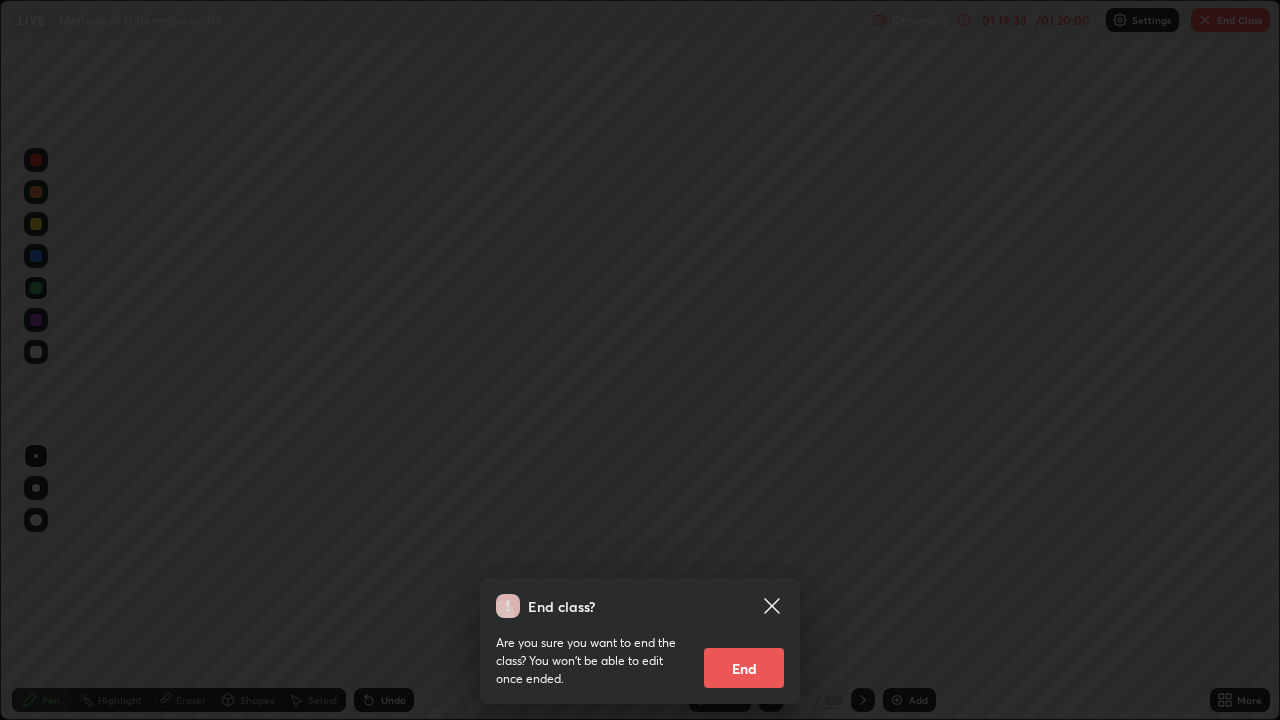 click on "End" at bounding box center (744, 668) 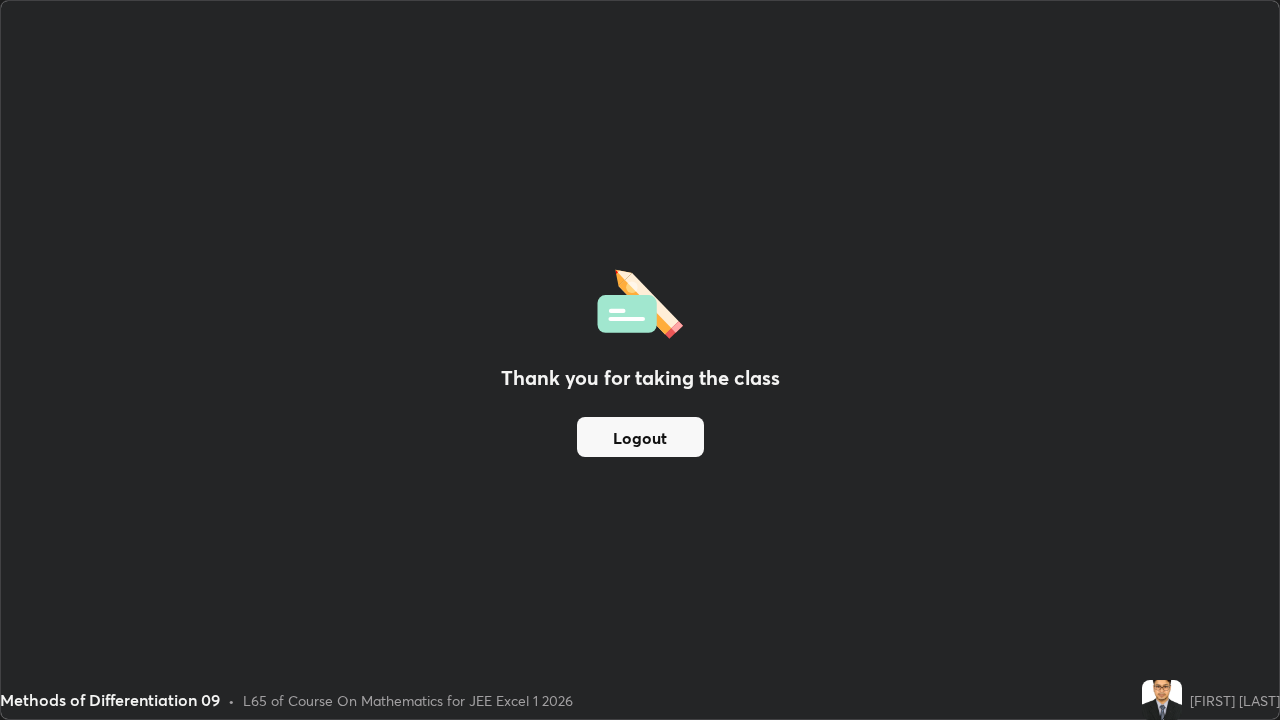 click on "Logout" at bounding box center (640, 437) 